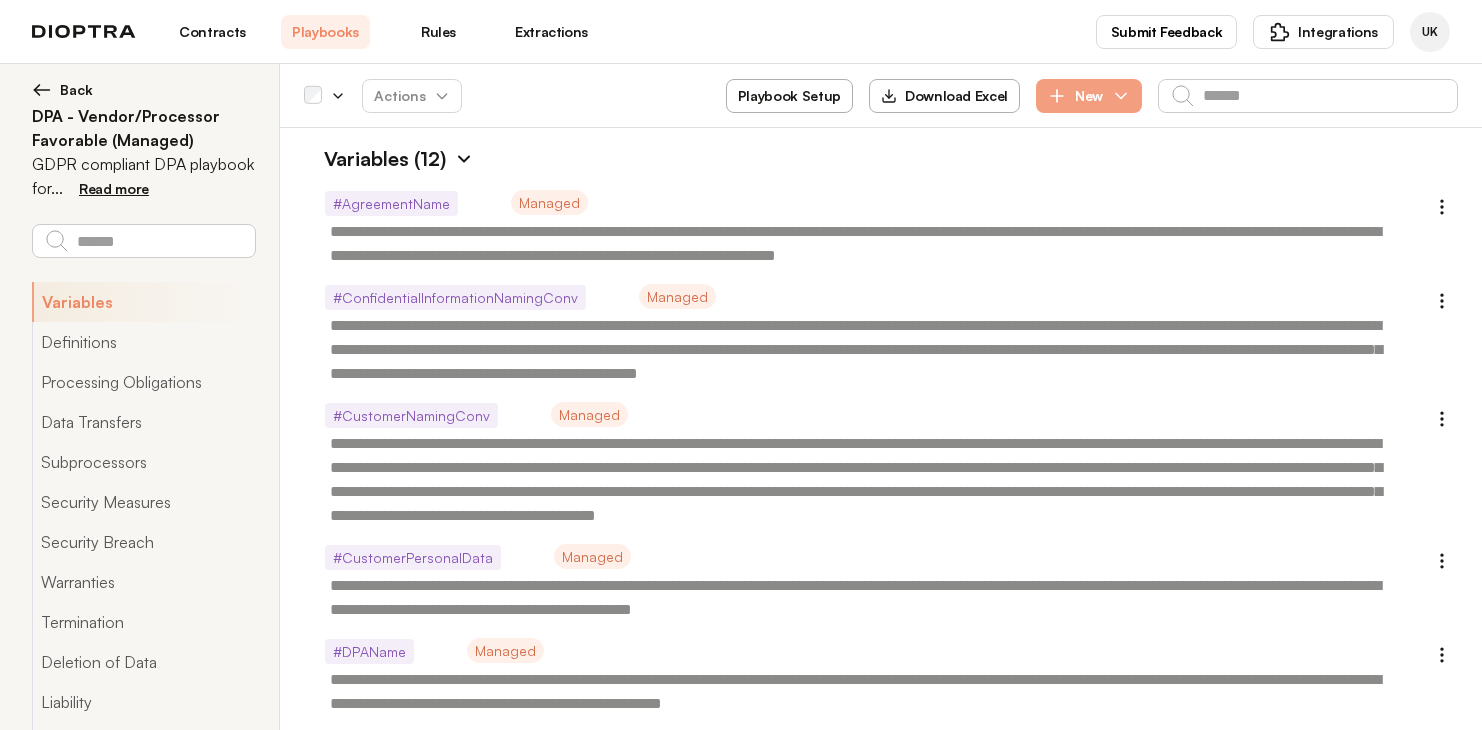 scroll, scrollTop: 0, scrollLeft: 0, axis: both 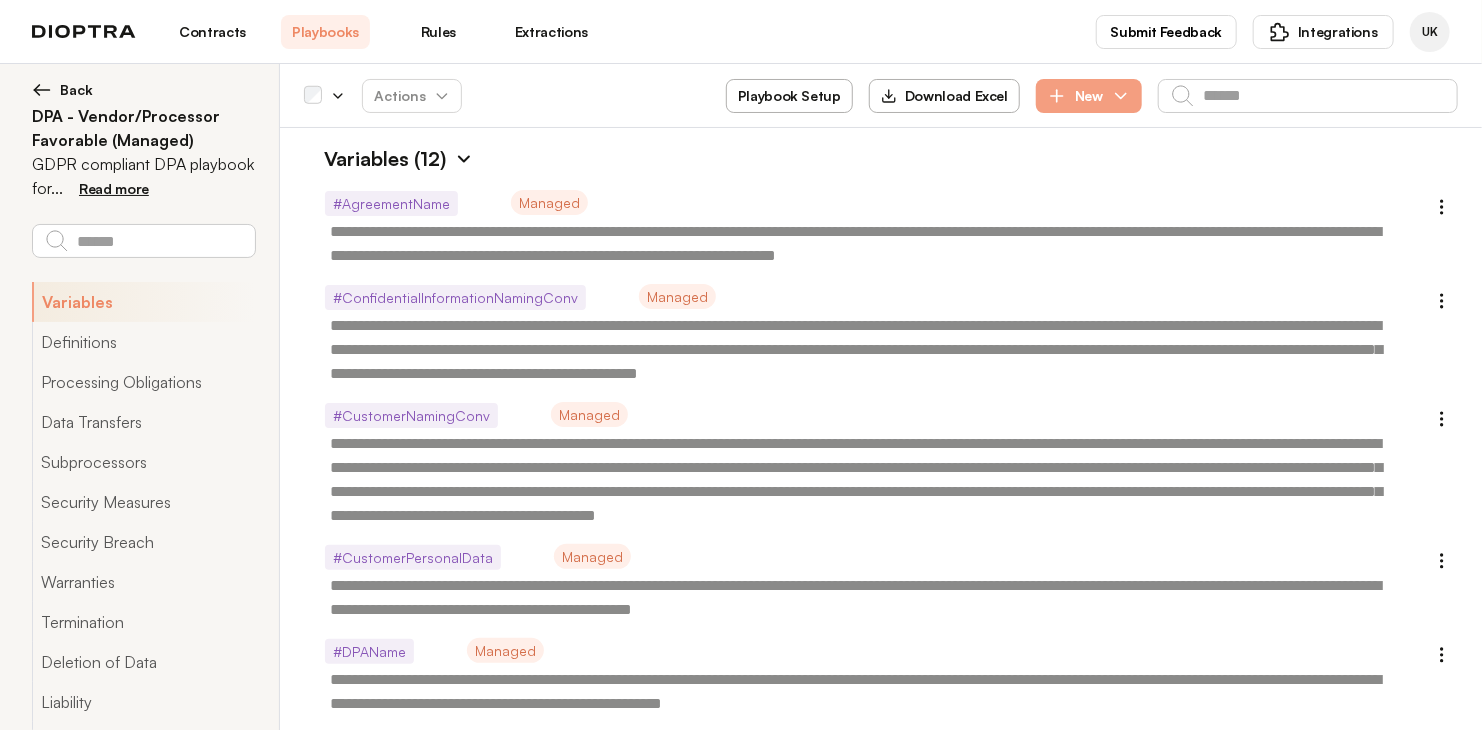 click on "Contracts" at bounding box center (212, 32) 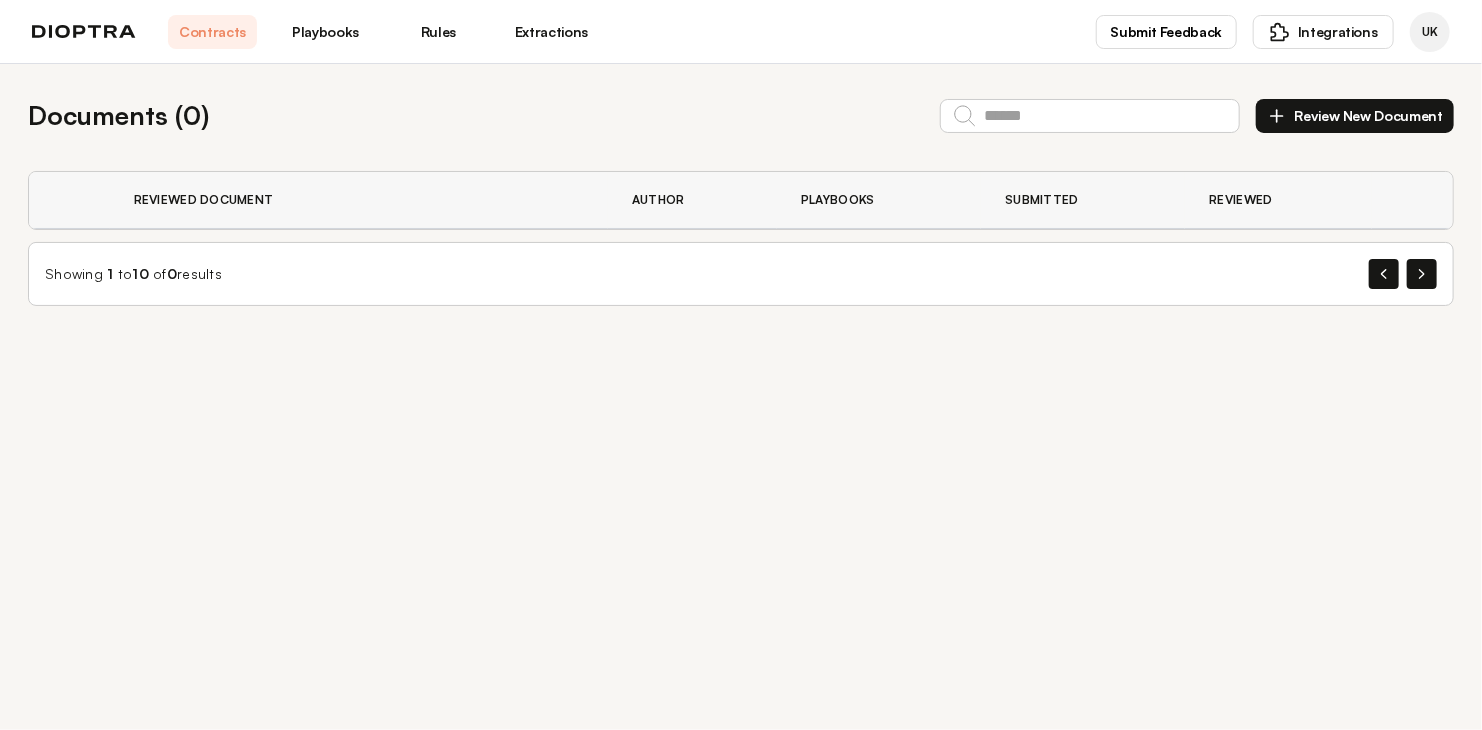 click on "Author" at bounding box center (692, 200) 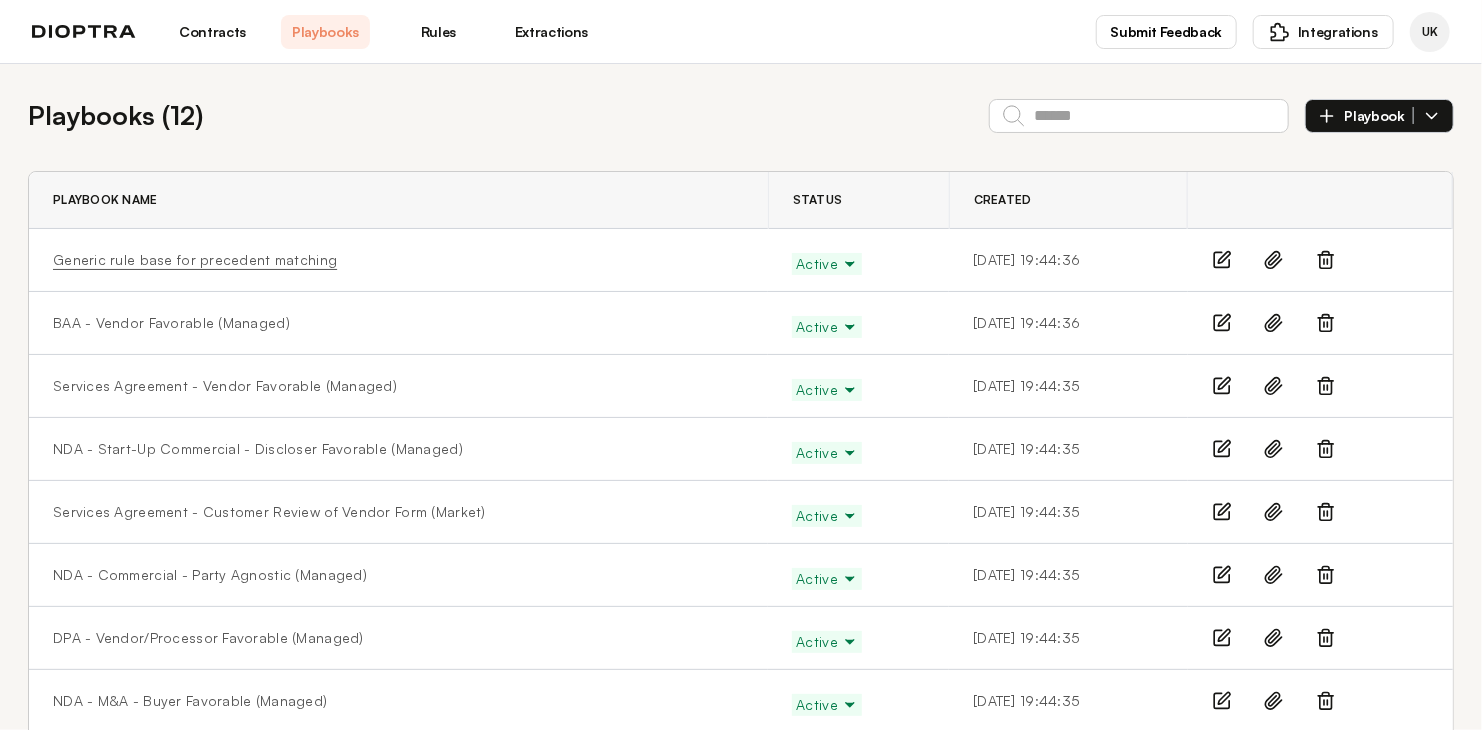 click on "Generic rule base for precedent matching" at bounding box center [195, 260] 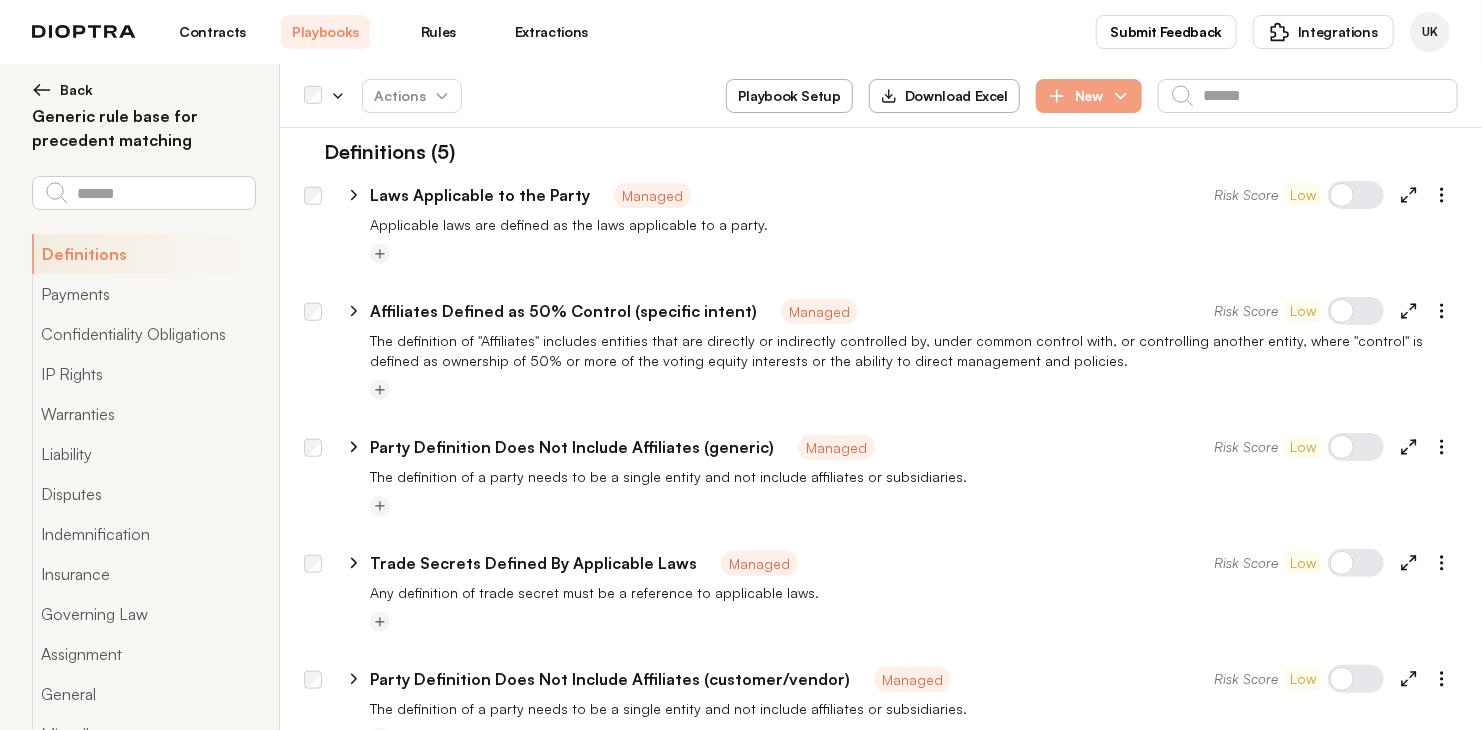 scroll, scrollTop: 0, scrollLeft: 0, axis: both 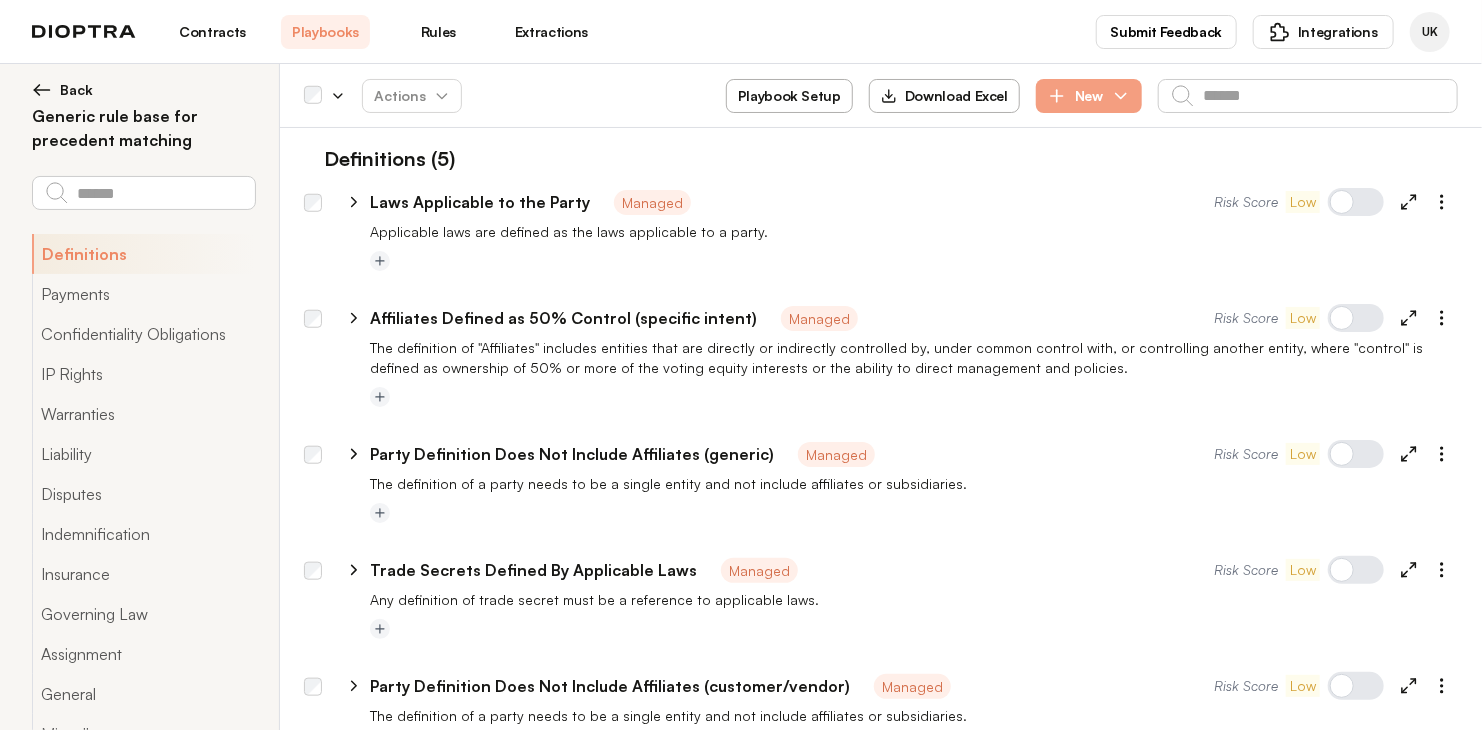 drag, startPoint x: 1287, startPoint y: 206, endPoint x: 1304, endPoint y: 211, distance: 17.720045 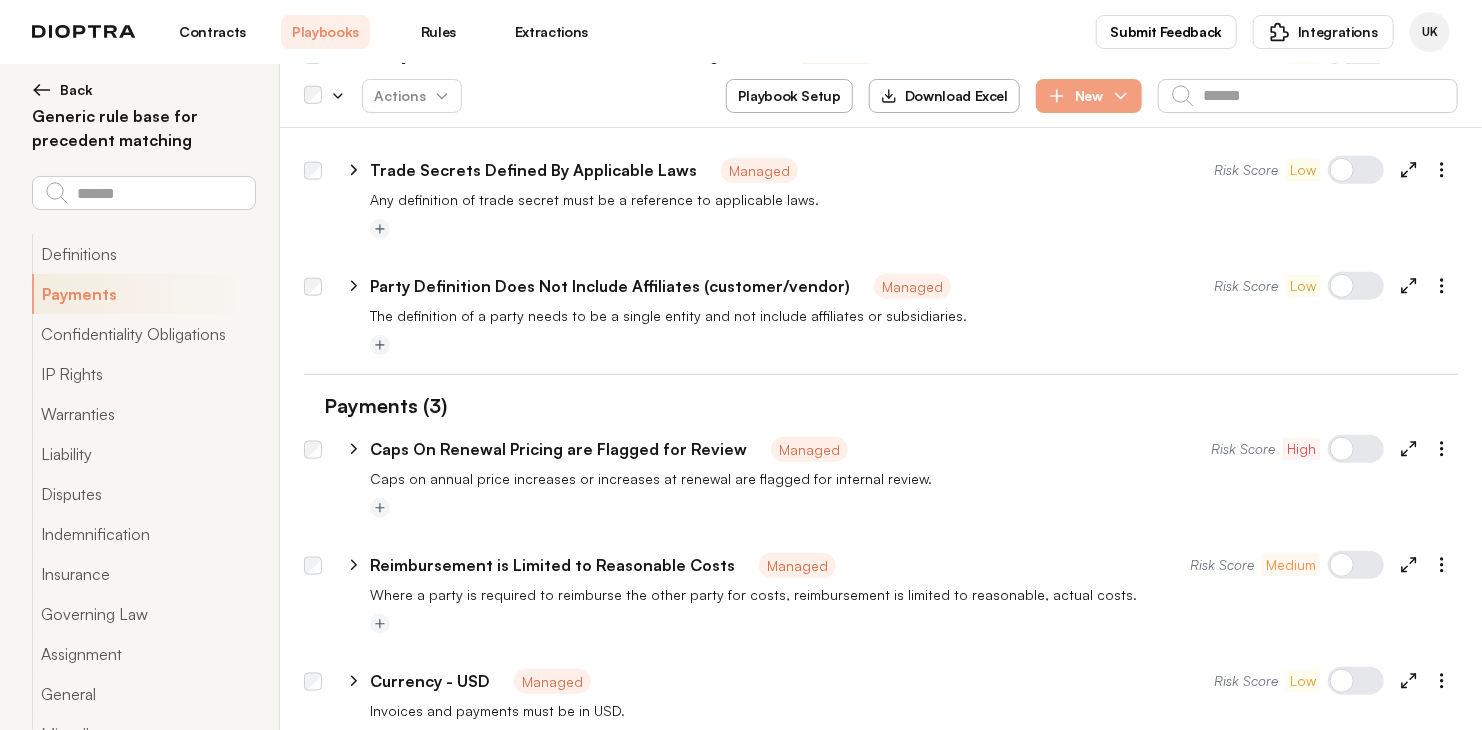 scroll, scrollTop: 0, scrollLeft: 0, axis: both 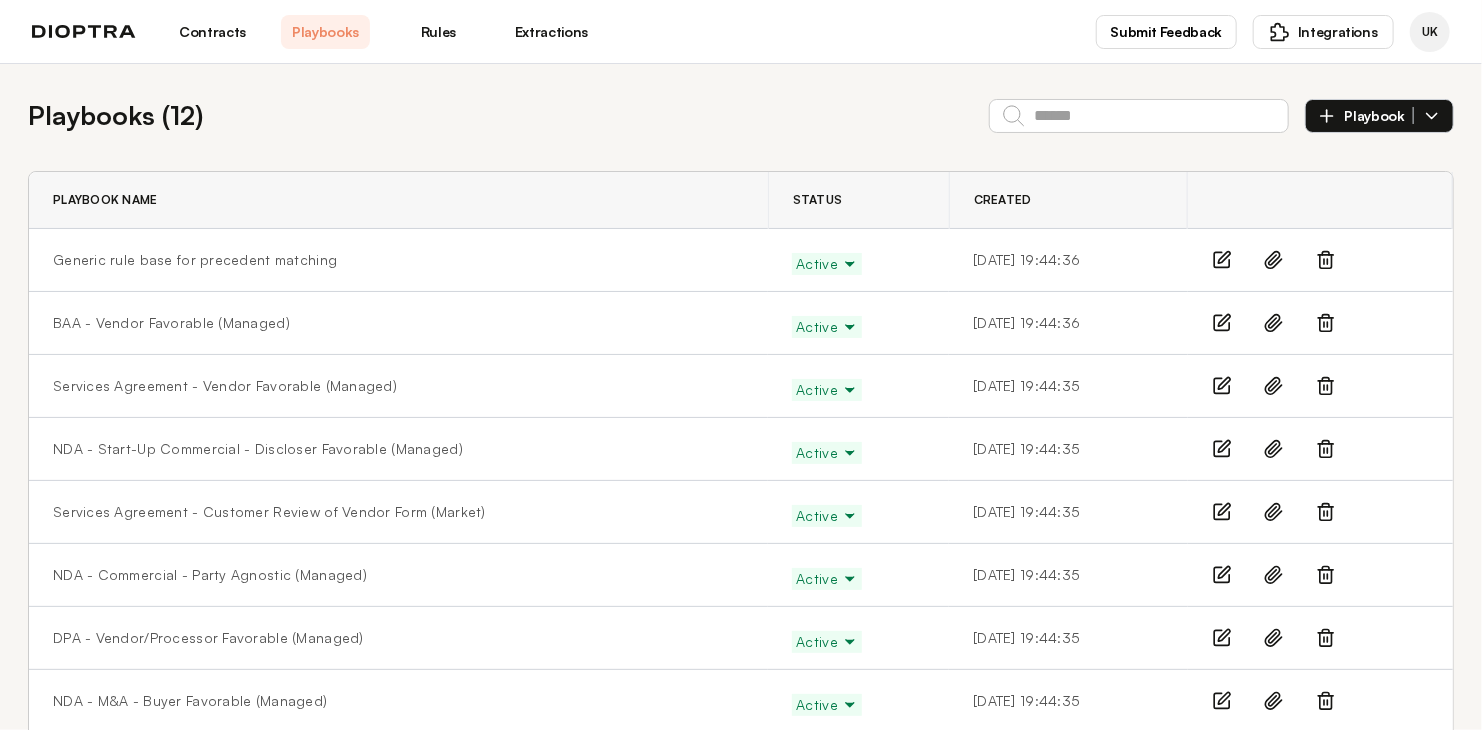 click on "Rules" at bounding box center [438, 32] 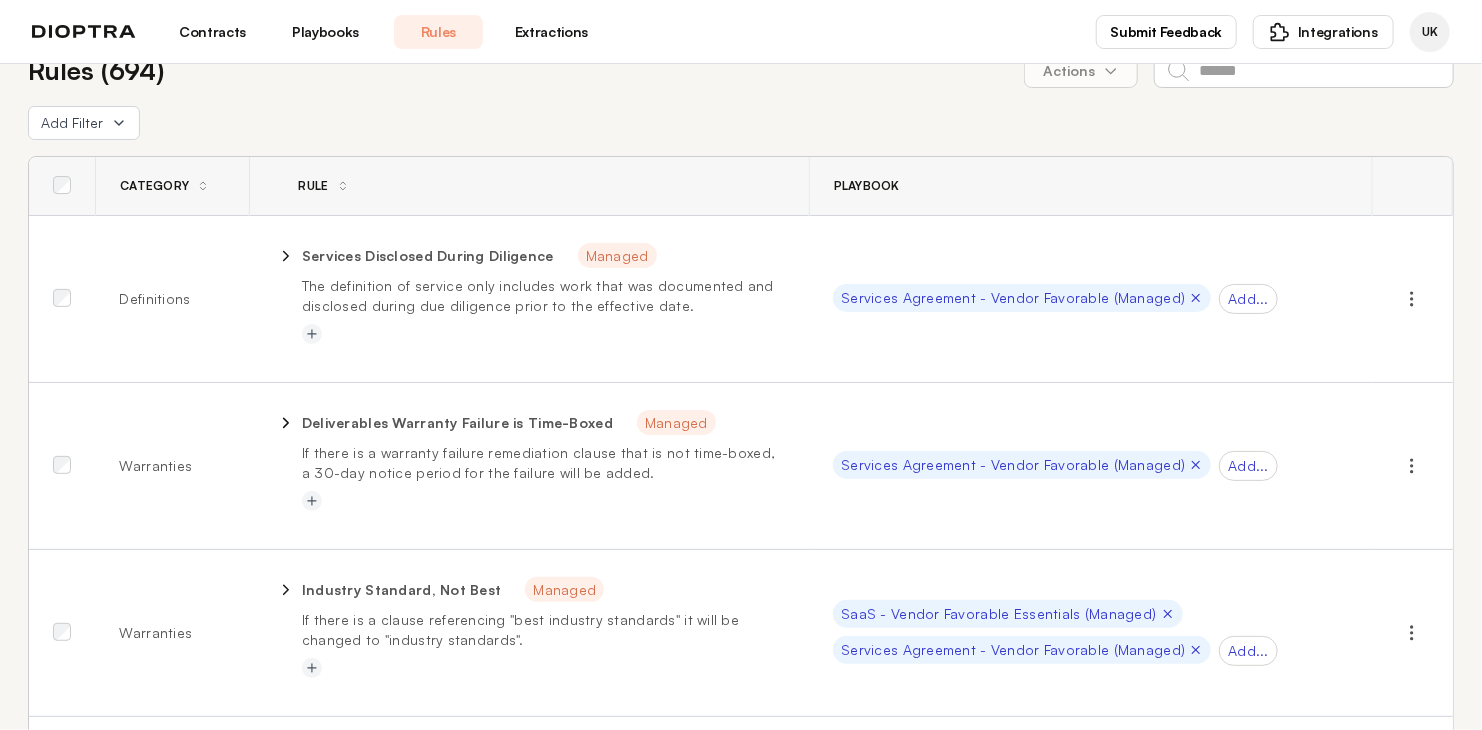 scroll, scrollTop: 0, scrollLeft: 0, axis: both 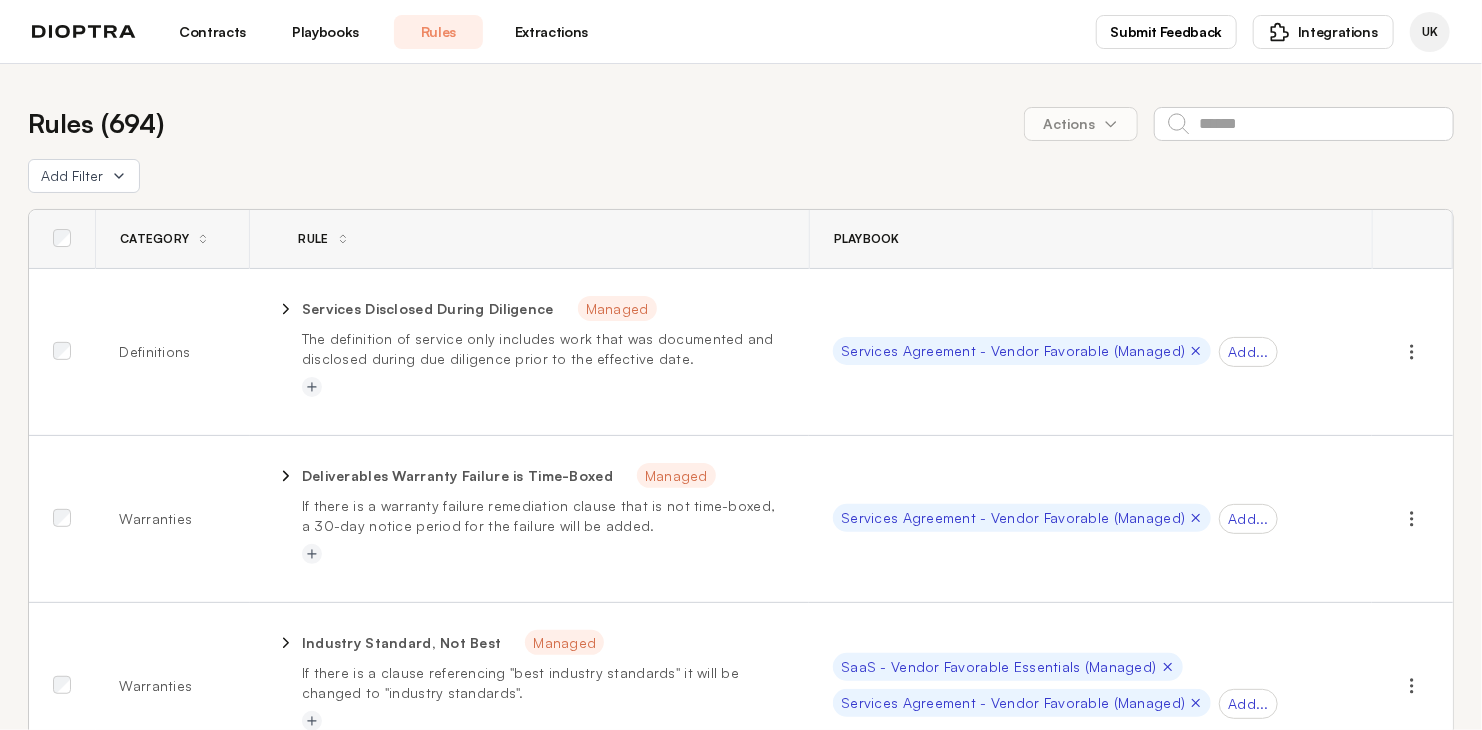 drag, startPoint x: 124, startPoint y: 350, endPoint x: 270, endPoint y: 347, distance: 146.03082 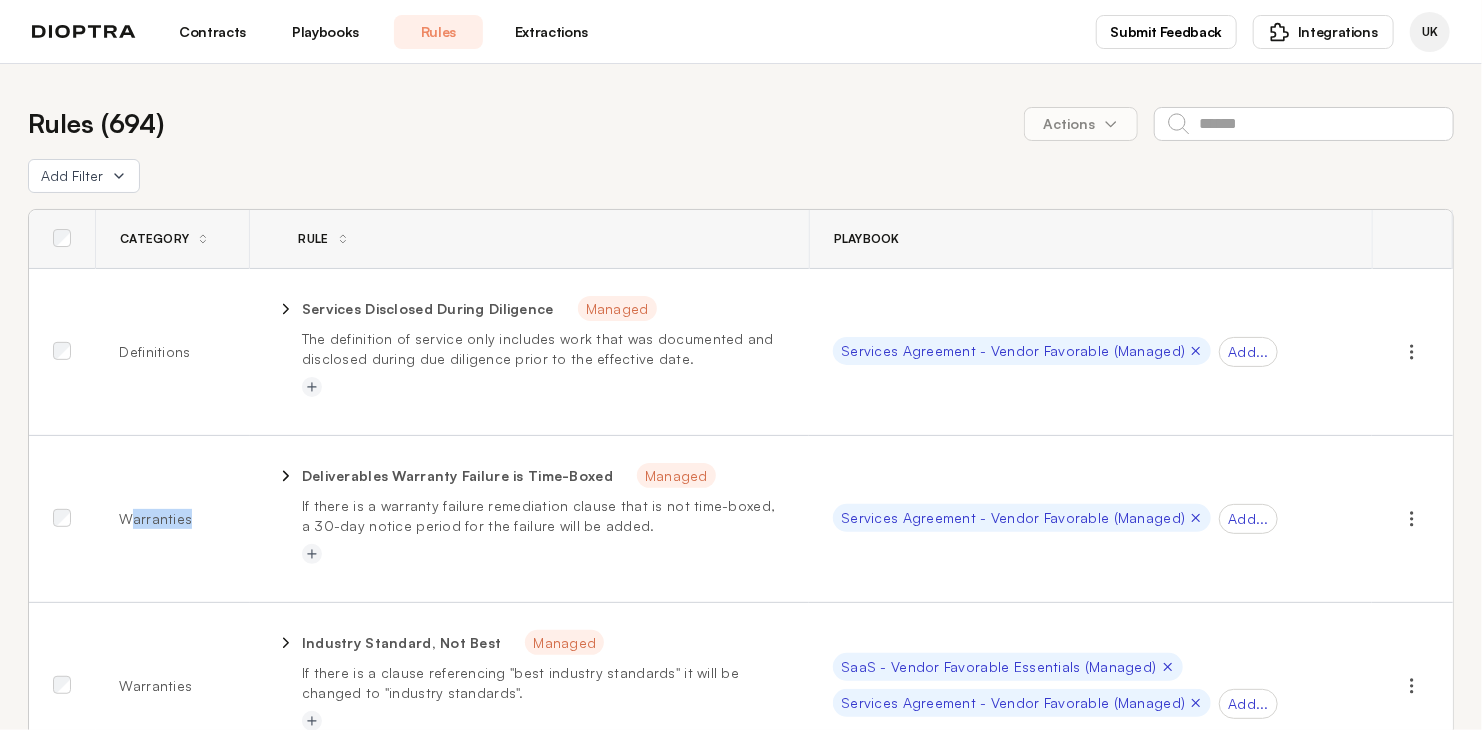 drag, startPoint x: 187, startPoint y: 530, endPoint x: 127, endPoint y: 531, distance: 60.00833 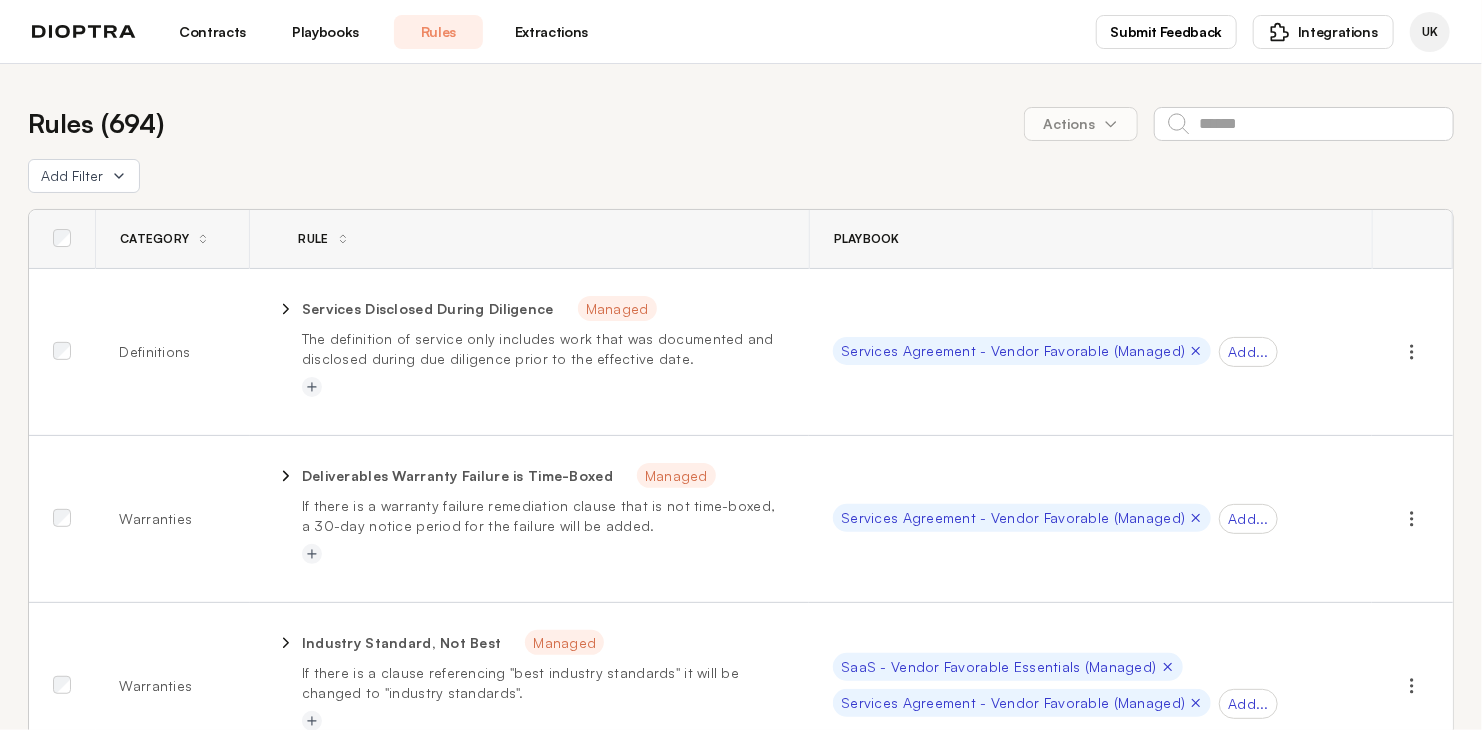 click on "Warranties" at bounding box center [173, 519] 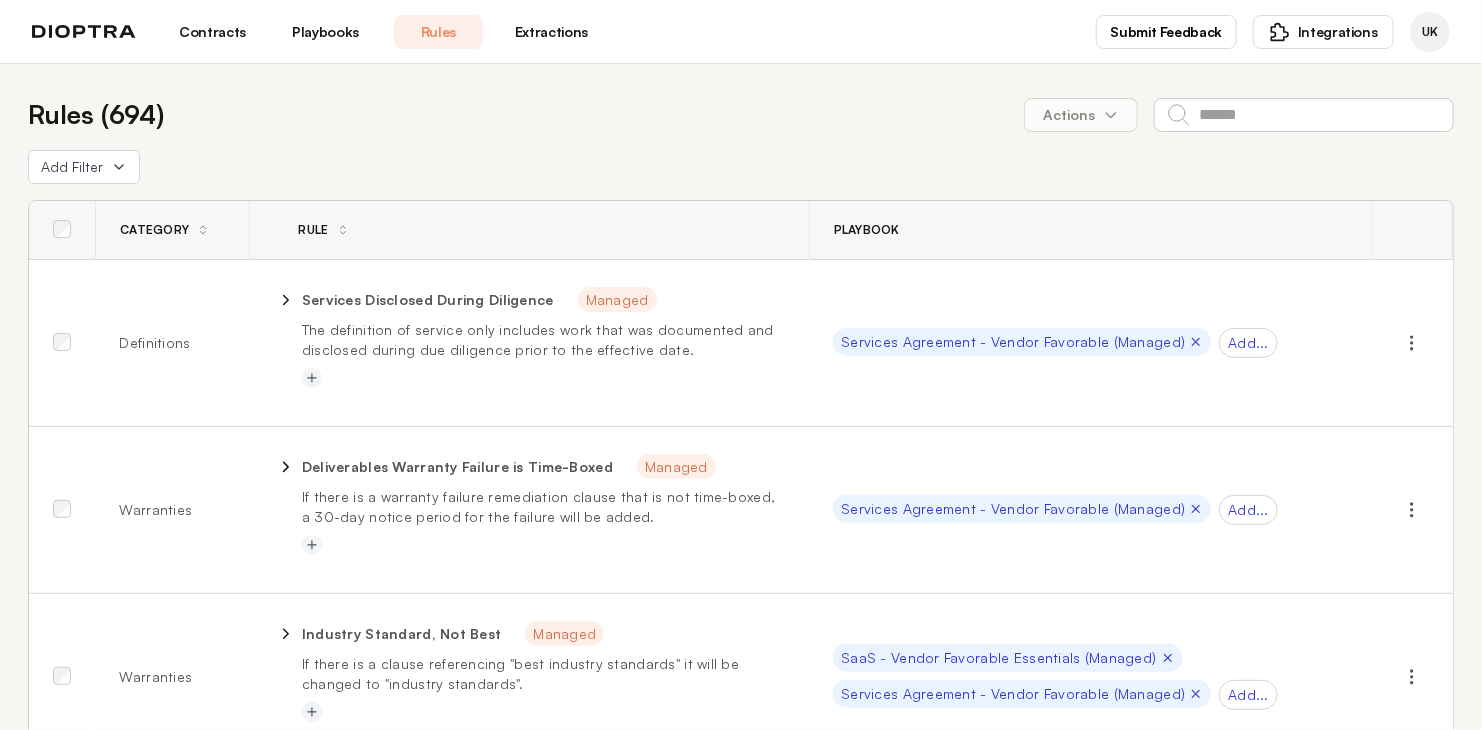 scroll, scrollTop: 0, scrollLeft: 0, axis: both 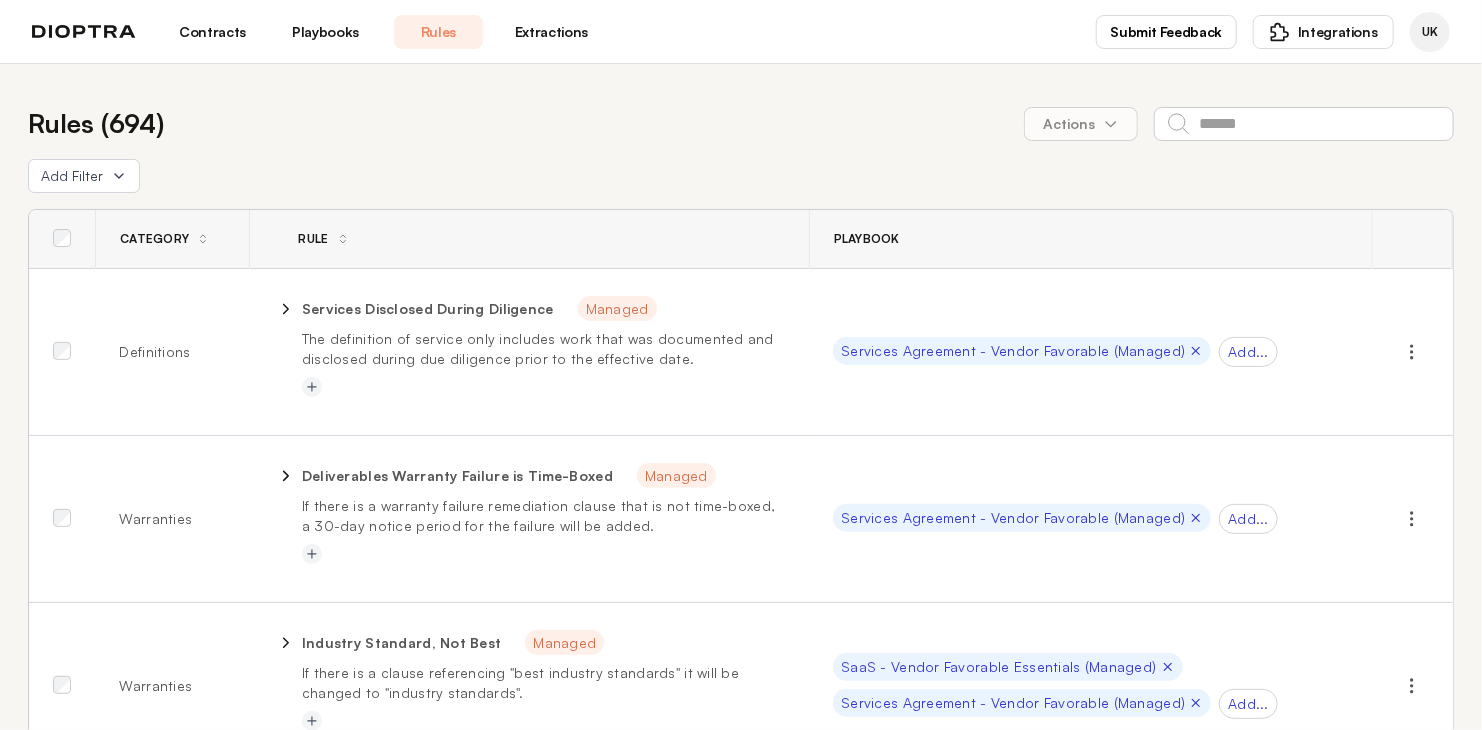 click on "Playbooks" at bounding box center [325, 32] 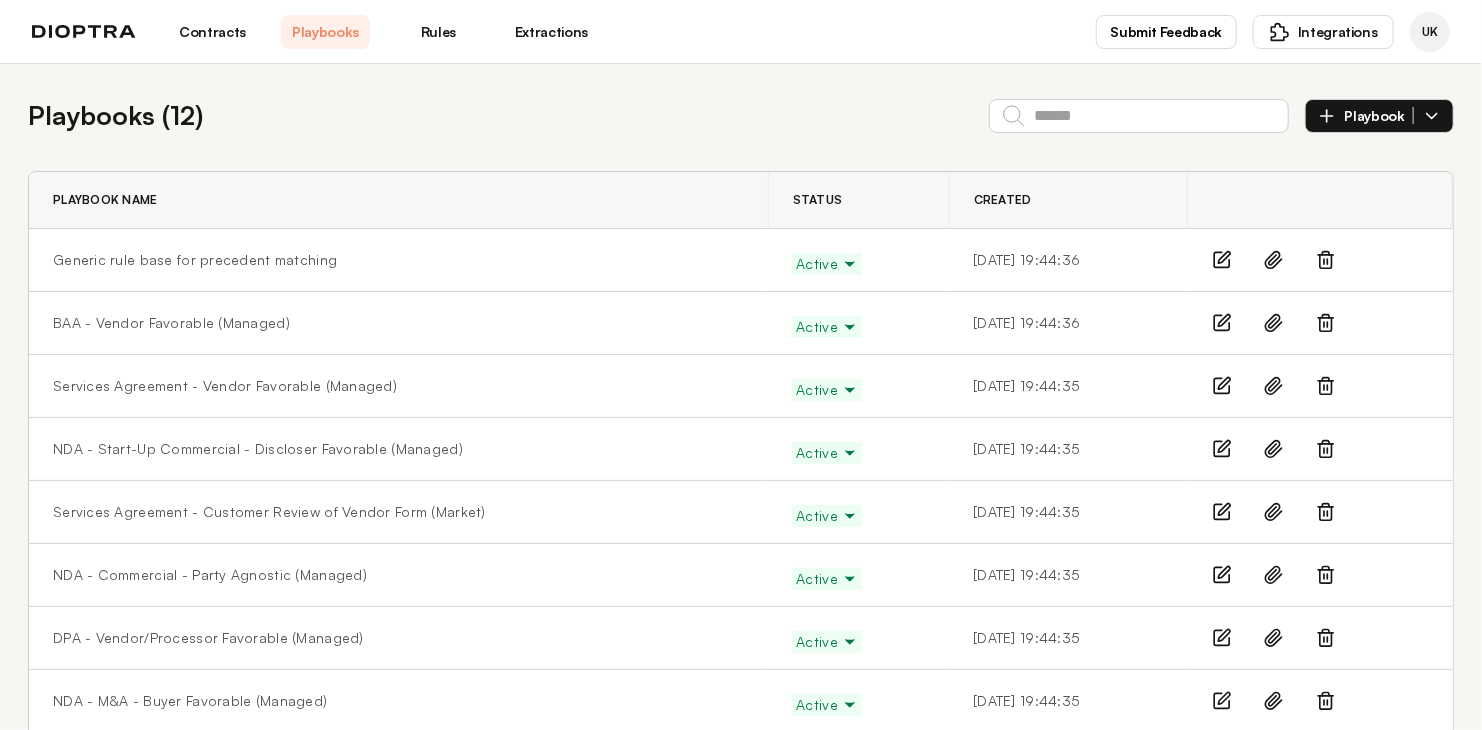 click on "Playbook" at bounding box center [1379, 116] 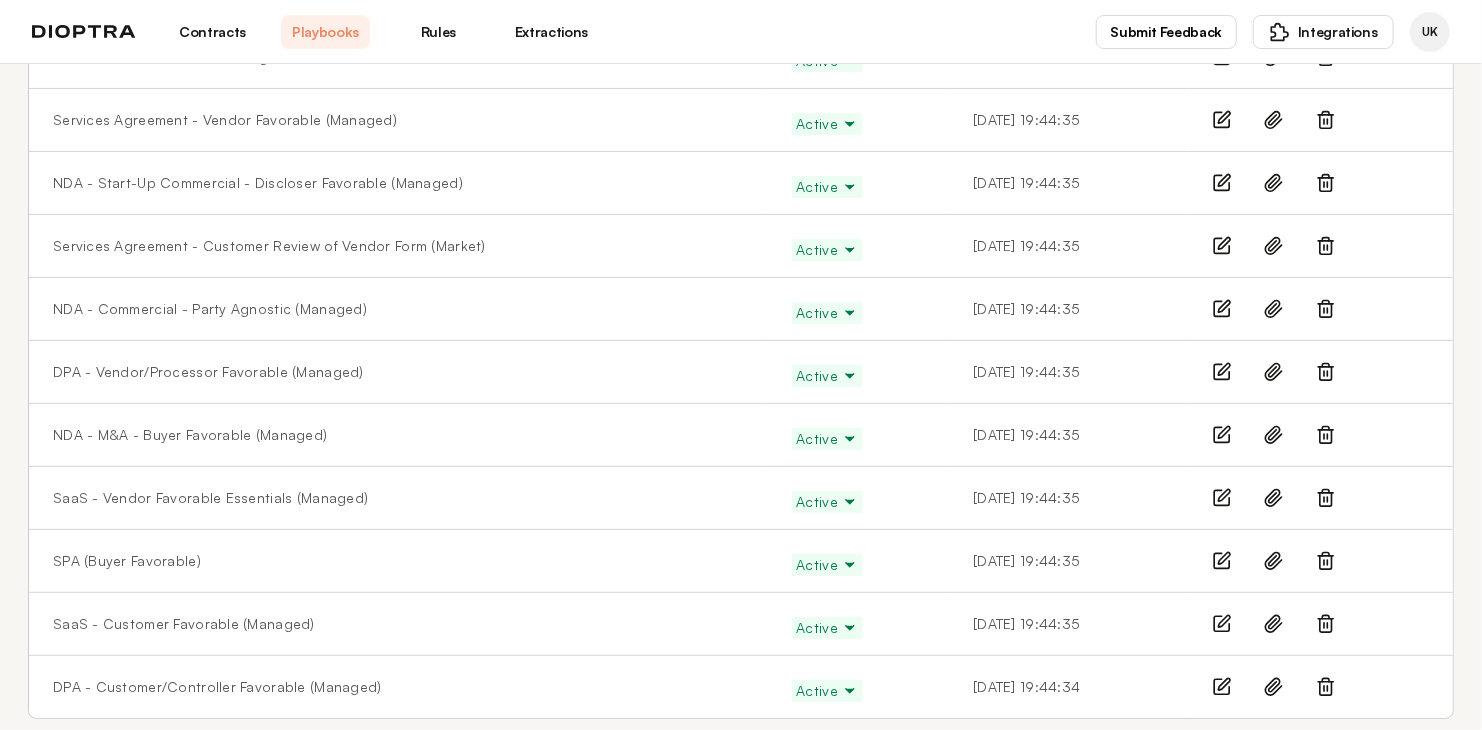 scroll, scrollTop: 284, scrollLeft: 0, axis: vertical 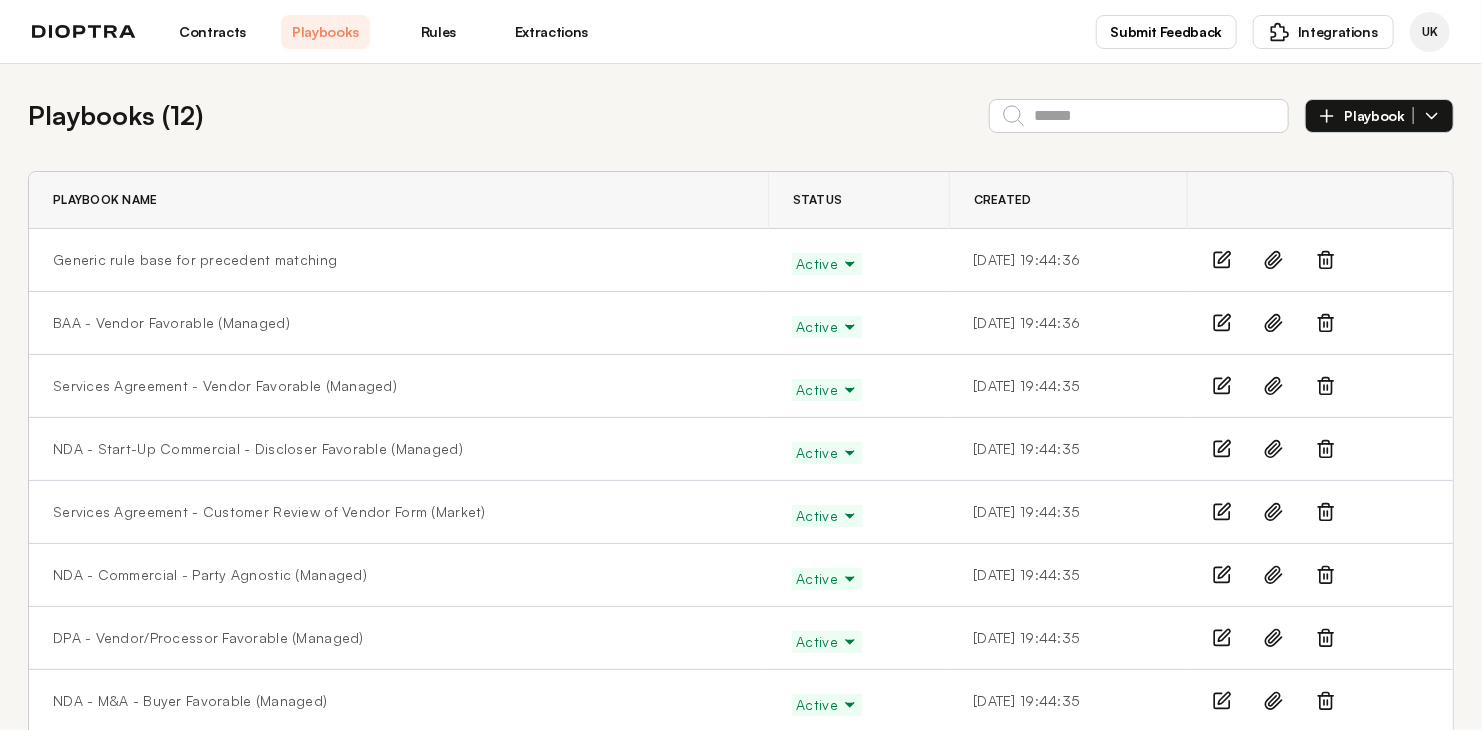click on "Playbooks ( 12 ) Playbook Playbook Name Status Created Generic rule base for precedent matching Active [DATE] 19:44:36 BAA - Vendor Favorable (Managed) Active [DATE] 19:44:36 Services Agreement - Vendor Favorable (Managed) Active [DATE] 19:44:35 NDA - Start-Up Commercial - Discloser Favorable (Managed) Active [DATE] 19:44:35 Services Agreement - Customer Review of Vendor Form (Market) Active [DATE] 19:44:35 NDA - Commercial - Party Agnostic (Managed) Active [DATE] 19:44:35 DPA - Vendor/Processor Favorable (Managed) Active [DATE] 19:44:35 NDA - M&A - Buyer Favorable (Managed) Active [DATE] 19:44:35 SaaS - Vendor Favorable Essentials (Managed) Active [DATE] 19:44:35 SPA (Buyer Favorable) Active [DATE] 19:44:35 SaaS - Customer Favorable (Managed) Active [DATE] 19:44:35 DPA - Customer/Controller Favorable (Managed) Active [DATE] 19:44:34" at bounding box center (741, 540) 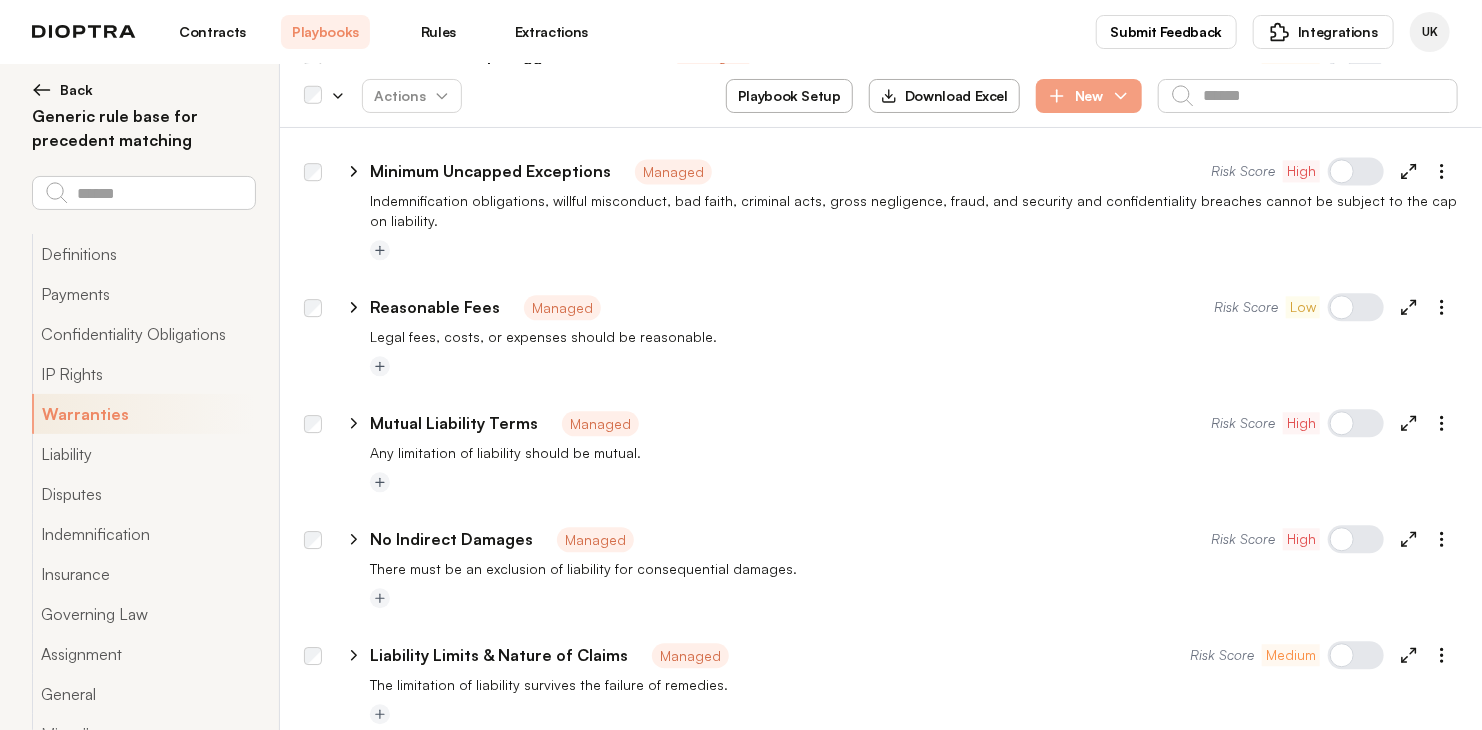 scroll, scrollTop: 2200, scrollLeft: 0, axis: vertical 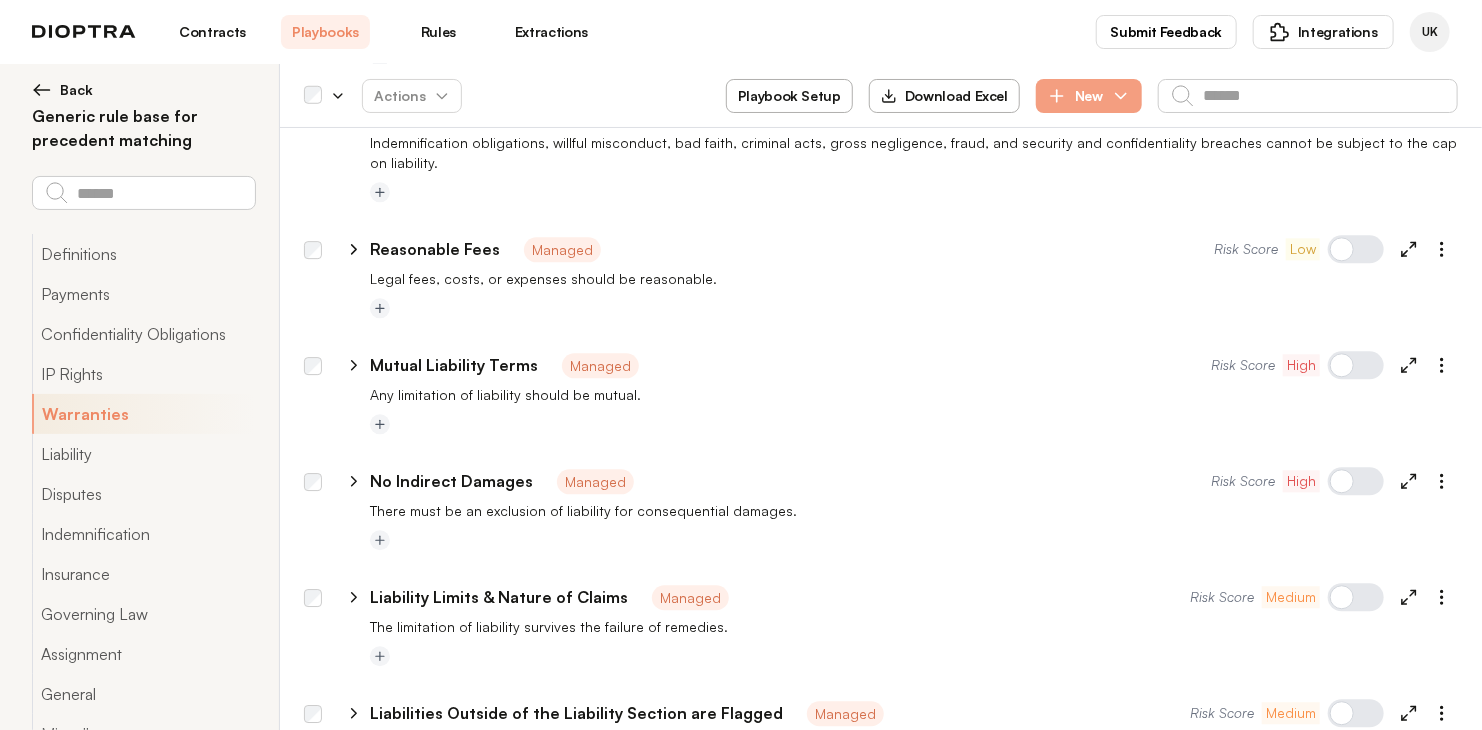 click 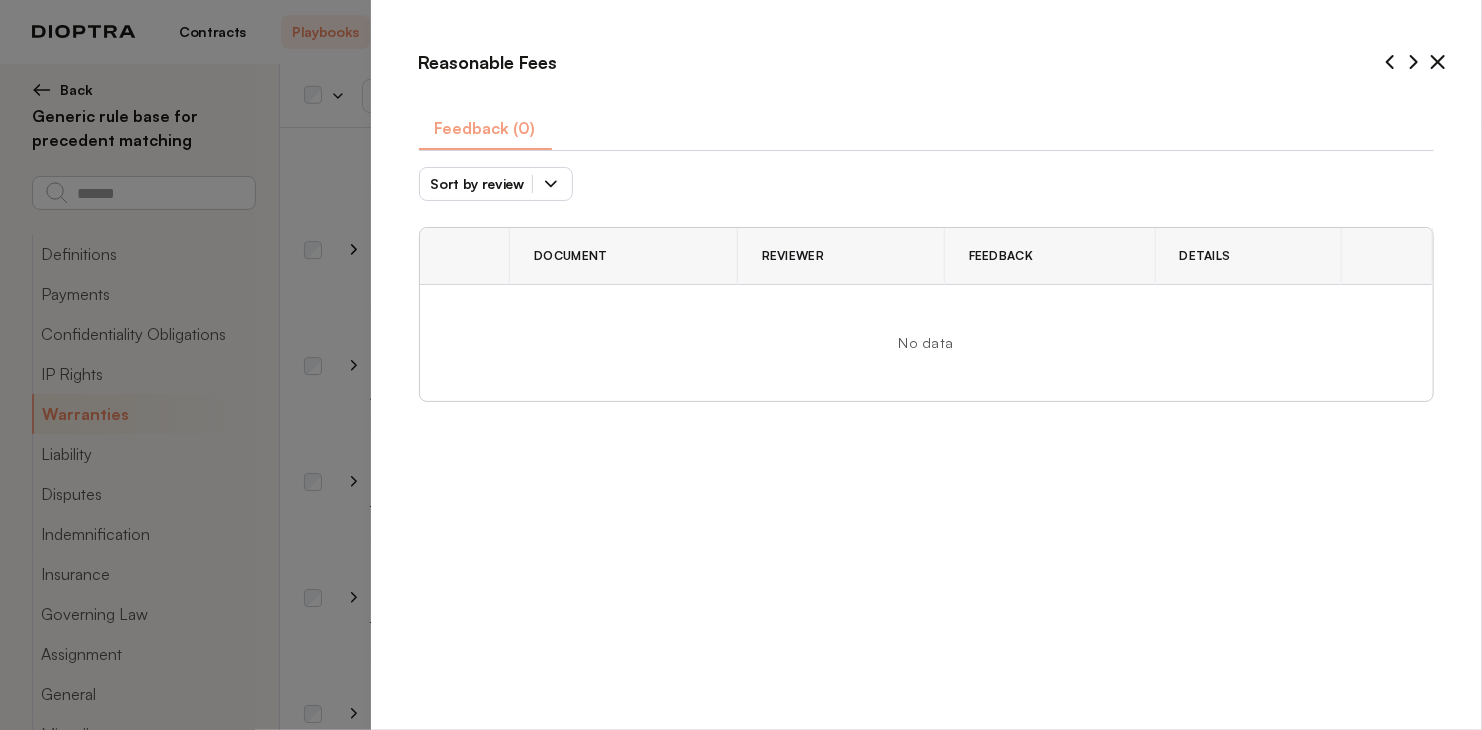 click 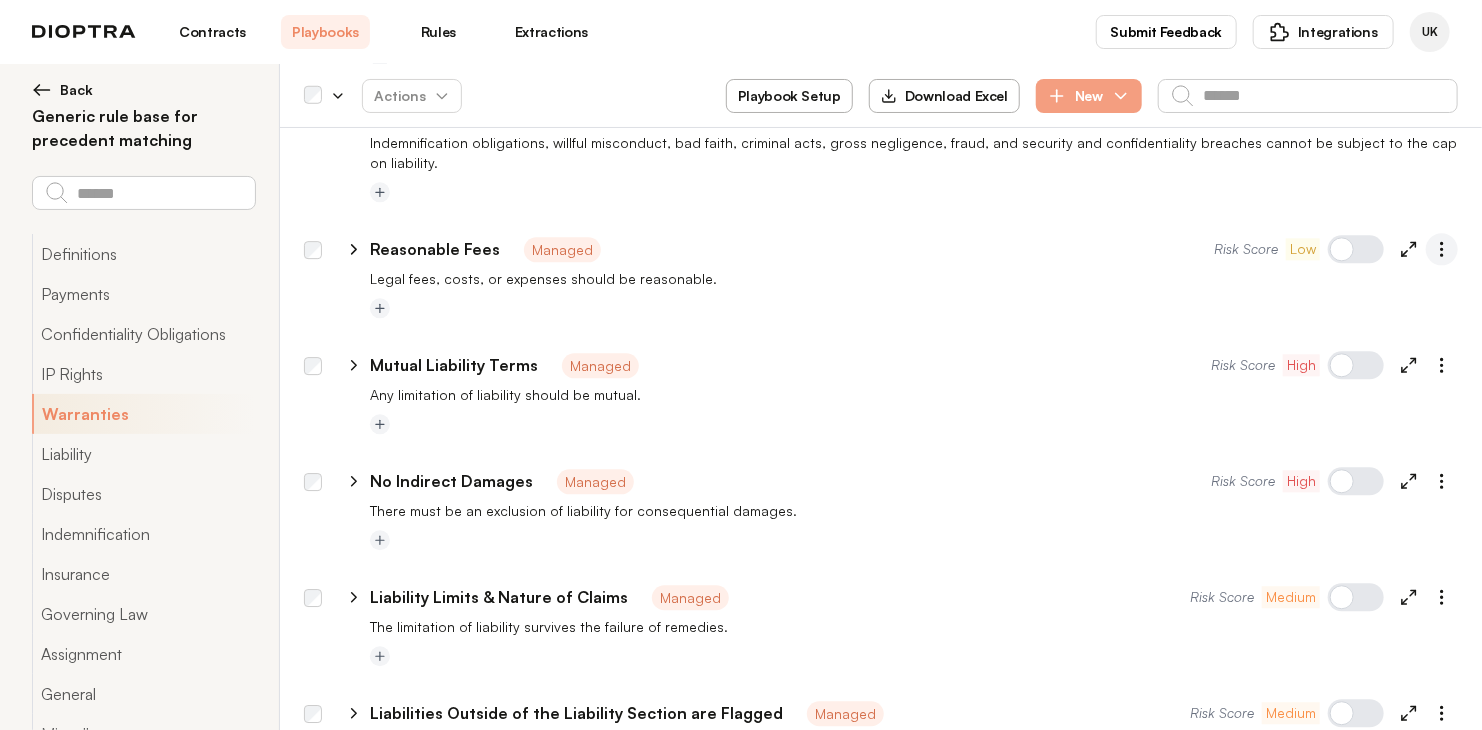 click 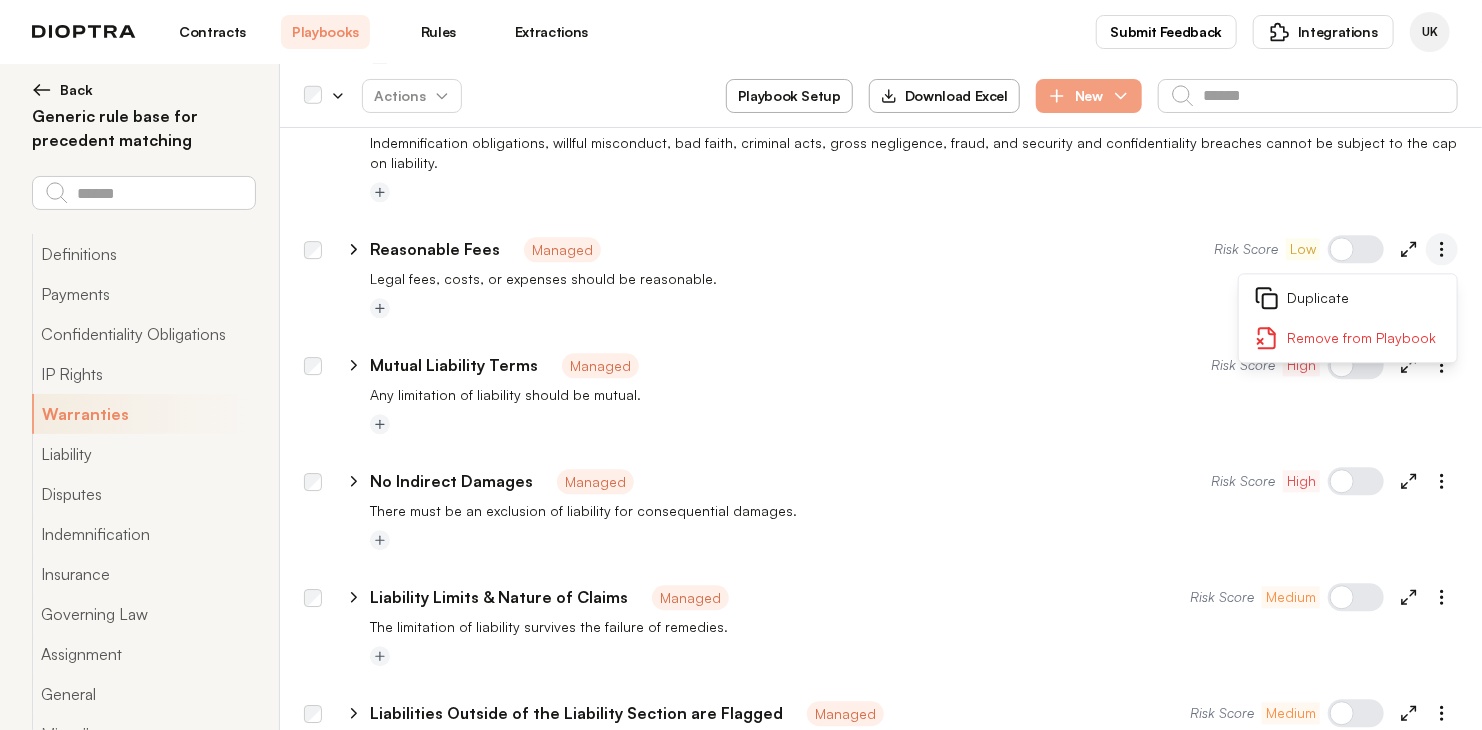 click 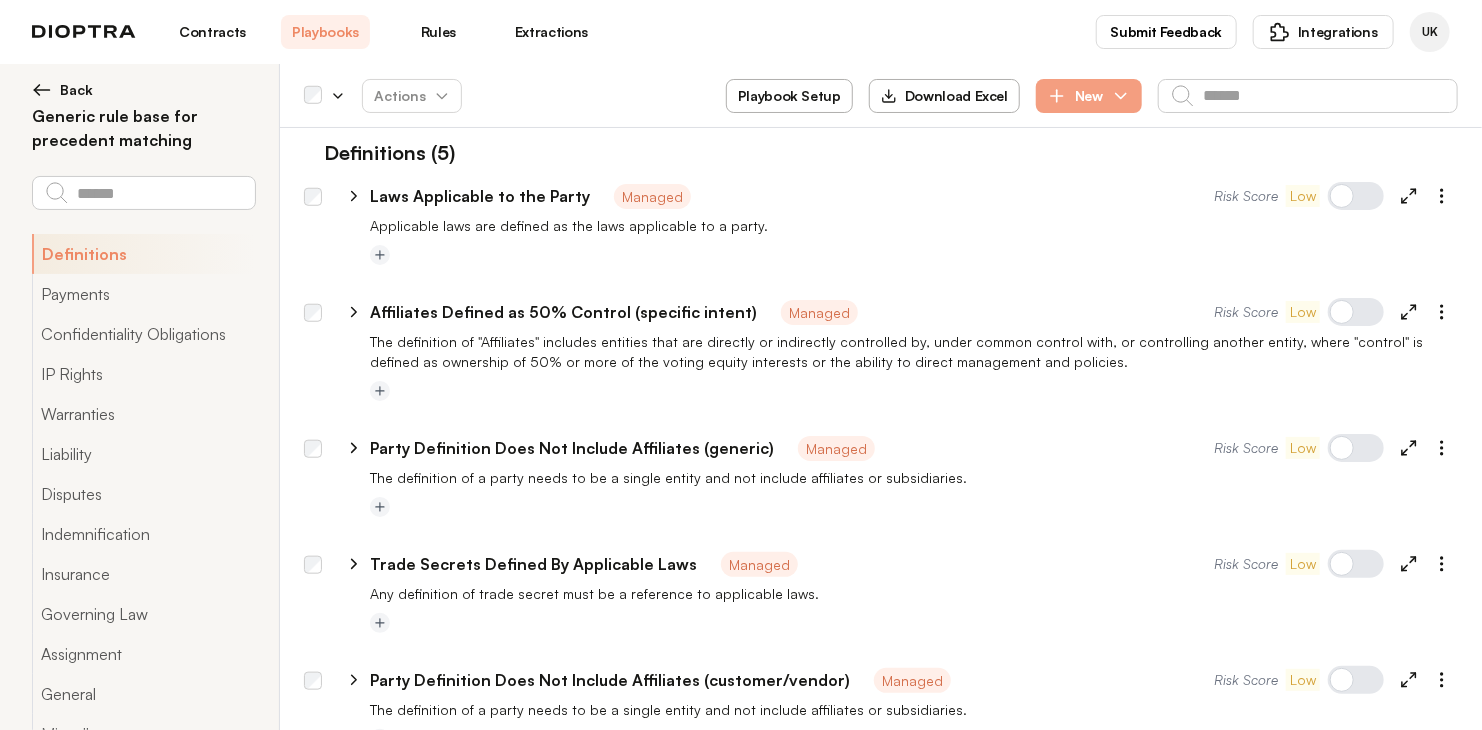 scroll, scrollTop: 0, scrollLeft: 0, axis: both 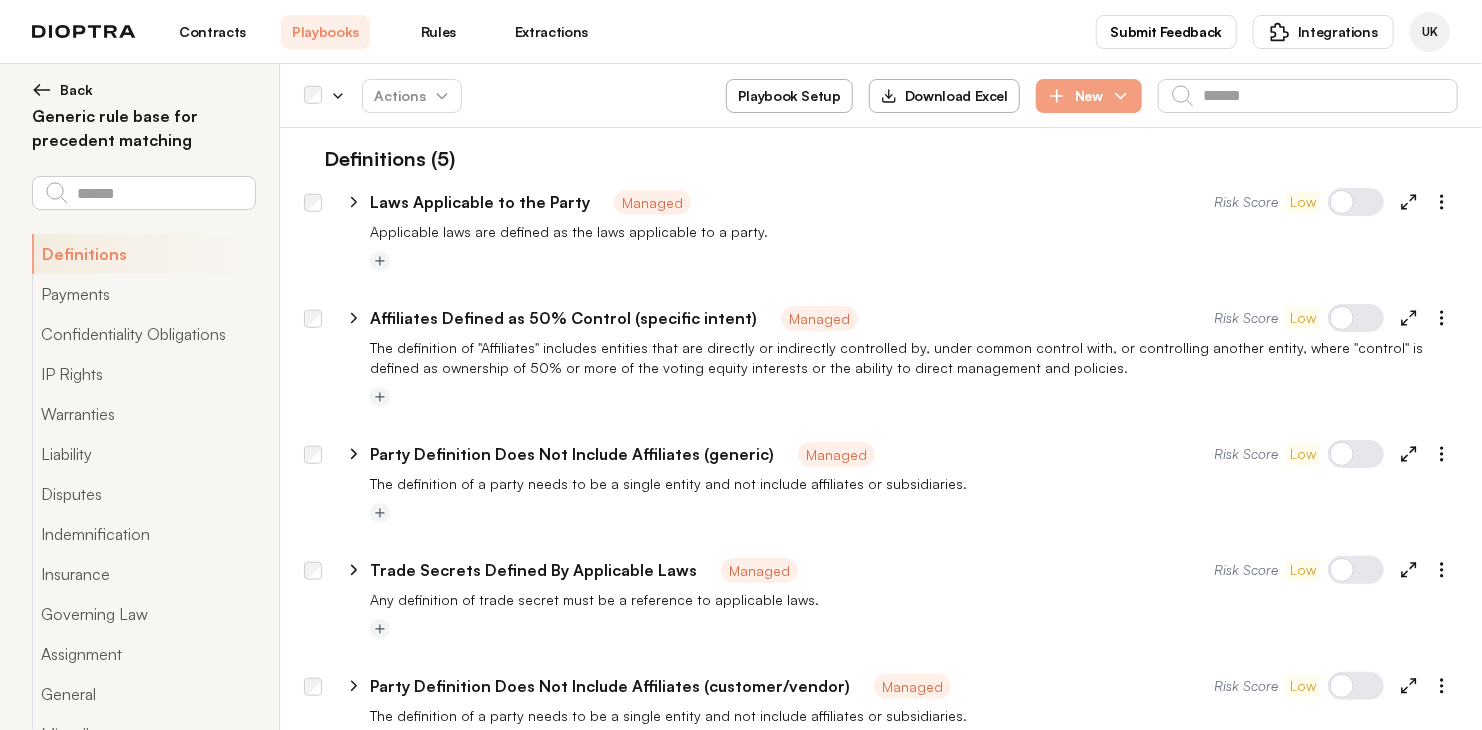 click at bounding box center [42, 90] 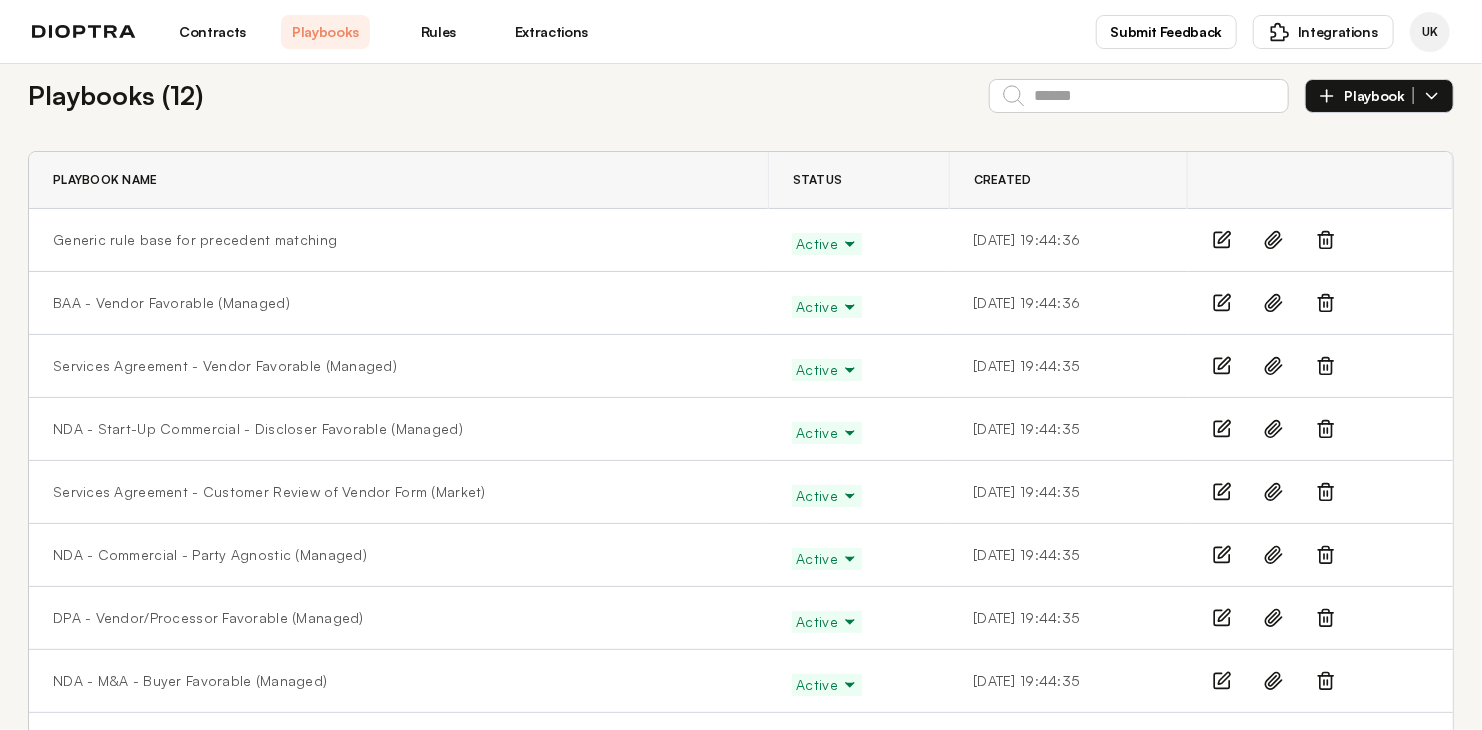 scroll, scrollTop: 0, scrollLeft: 0, axis: both 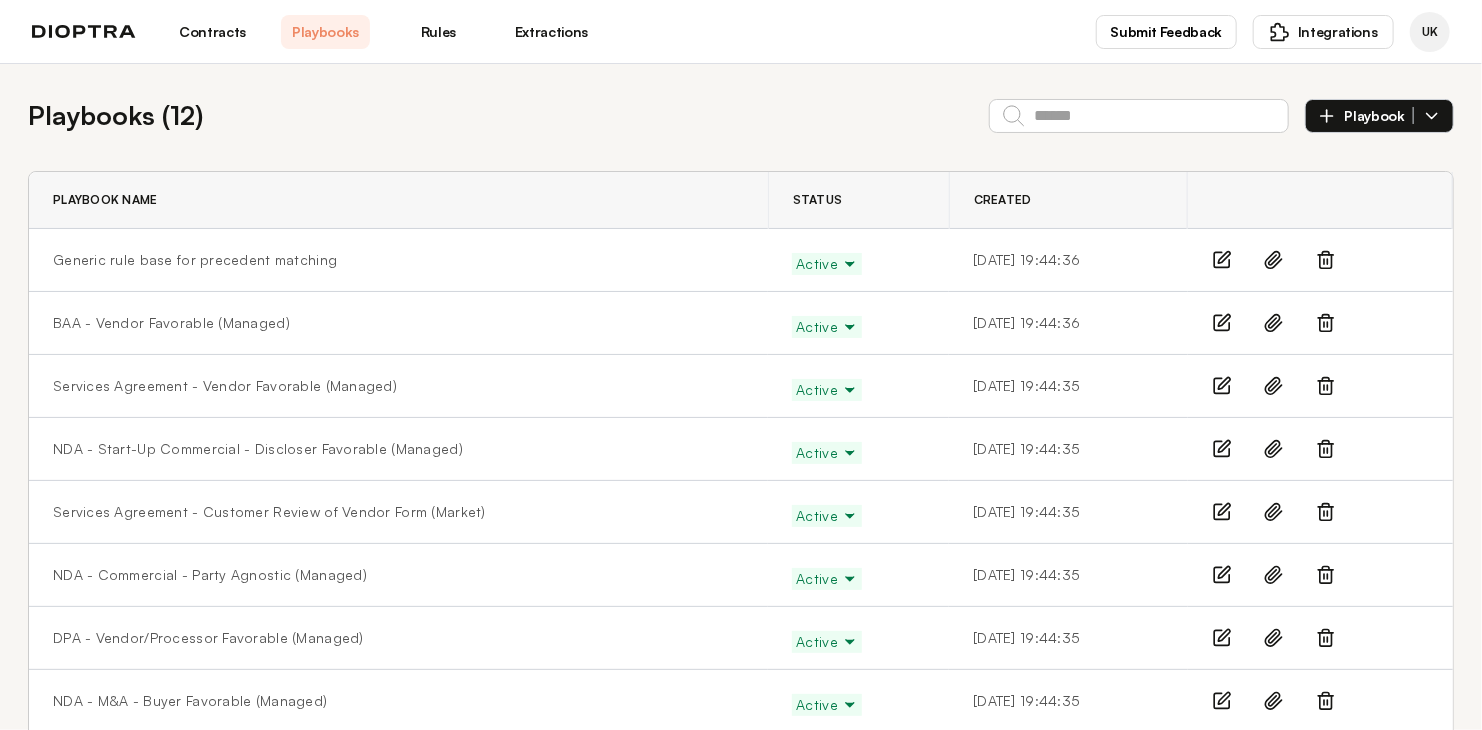 click 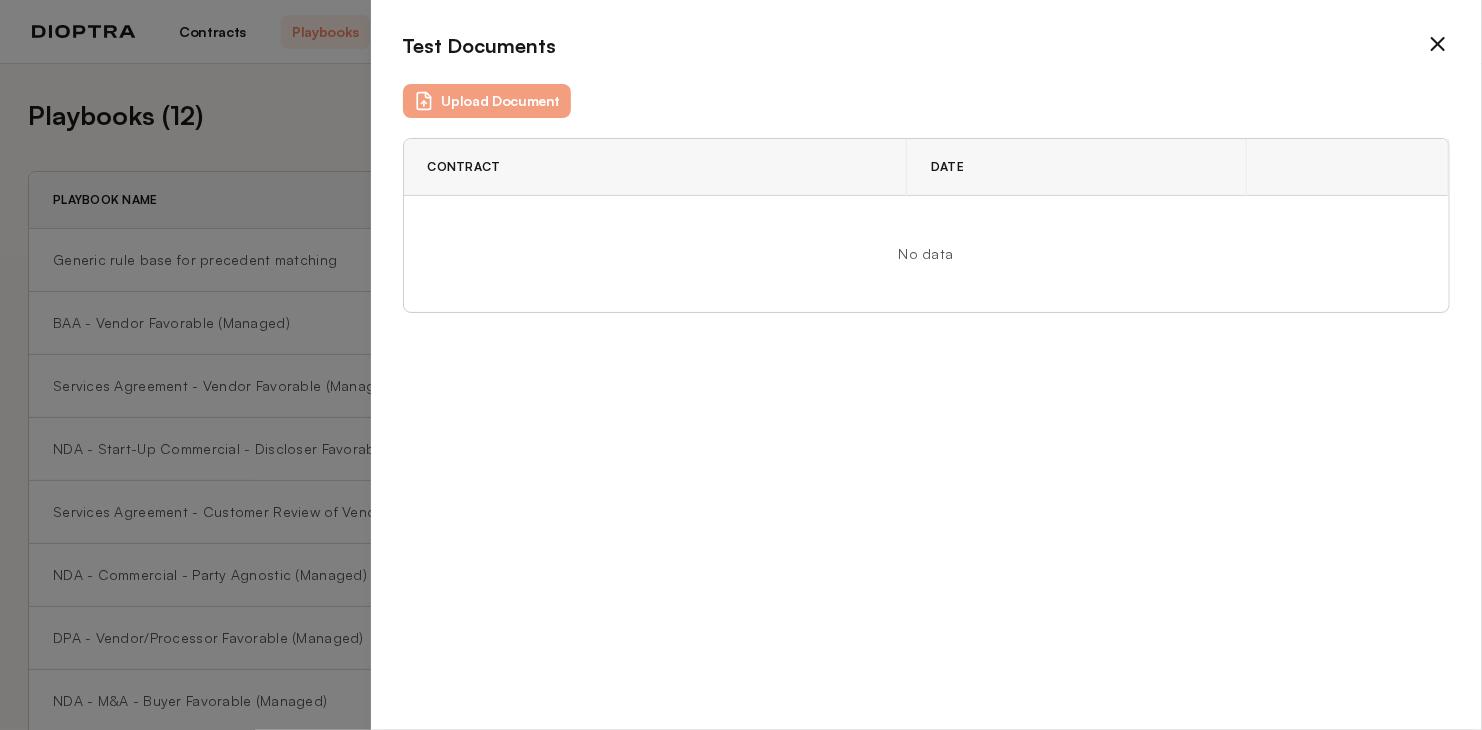 click on "No data" at bounding box center [926, 254] 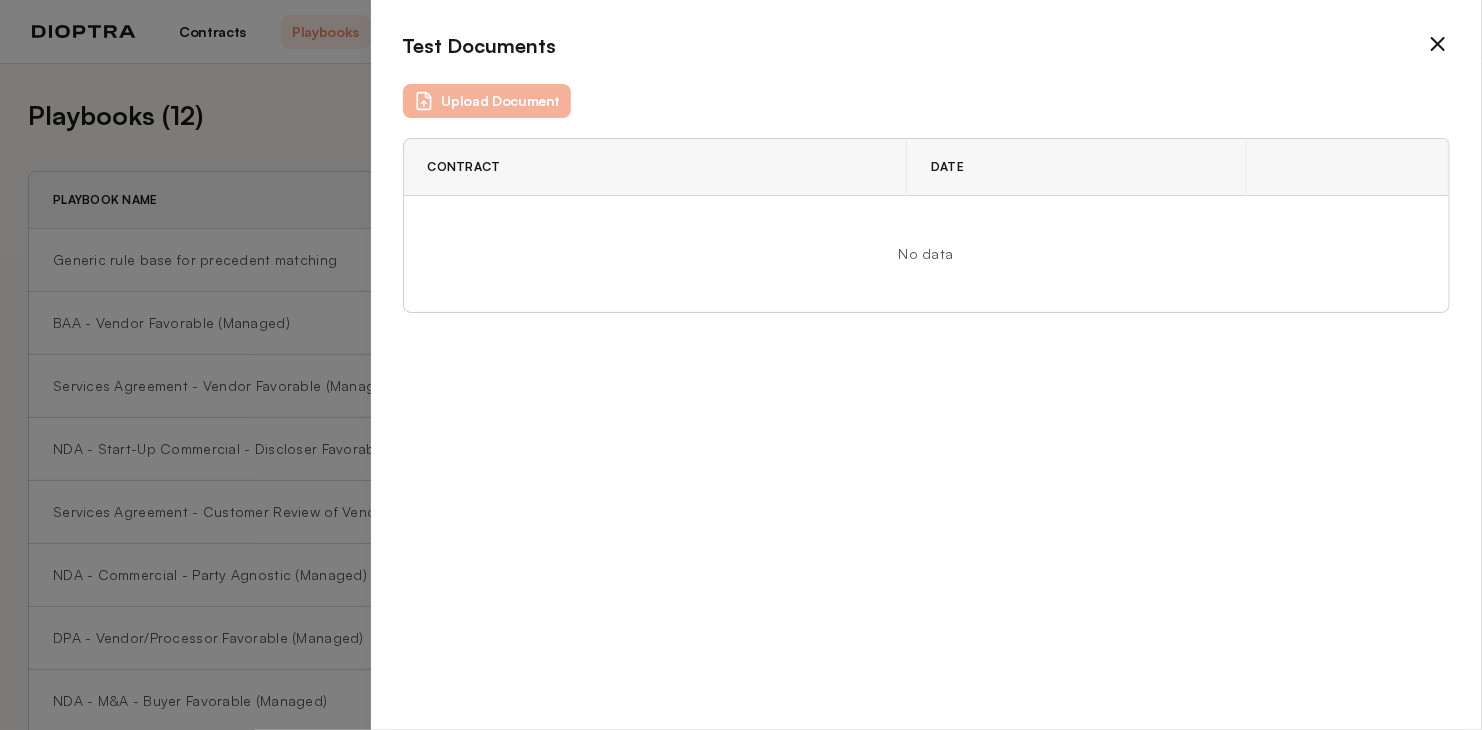 click on "Upload Document" at bounding box center (487, 101) 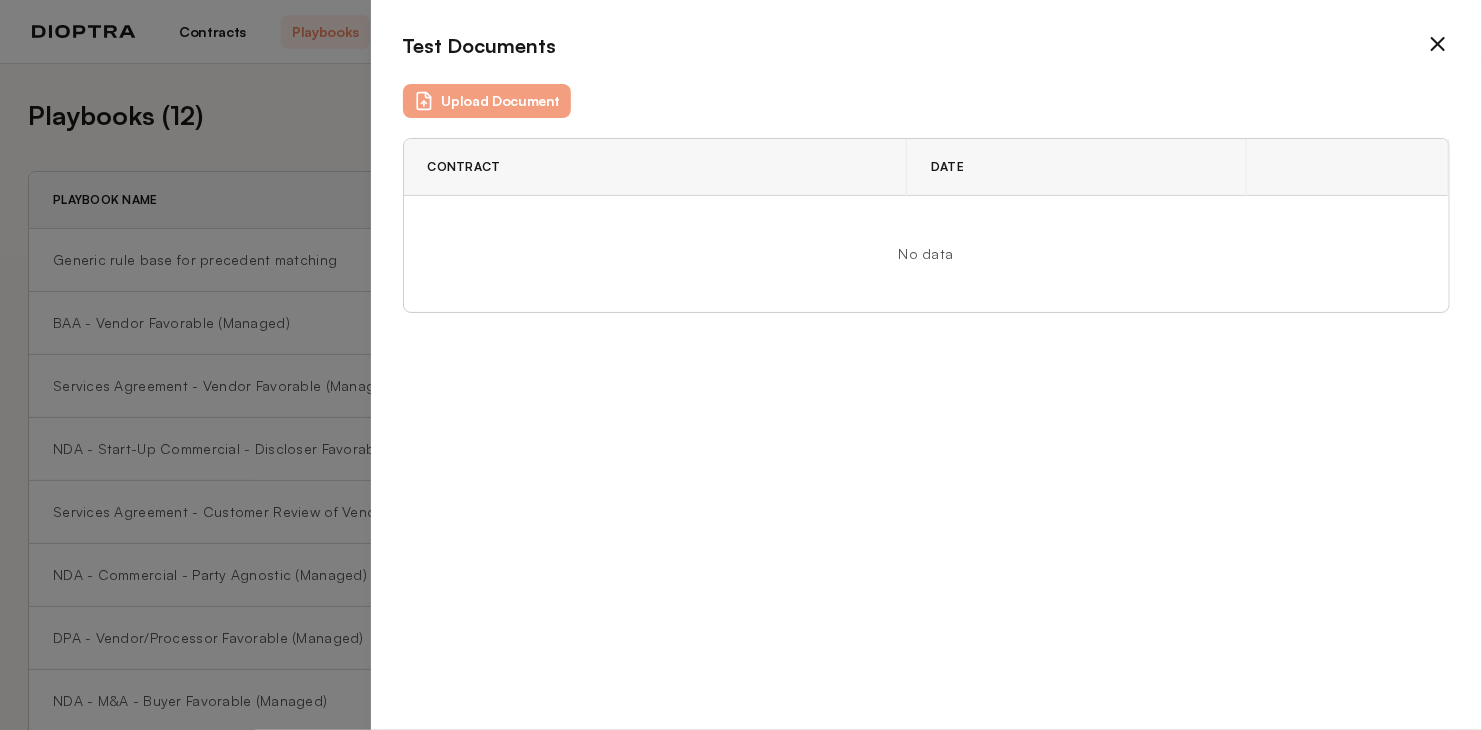 click 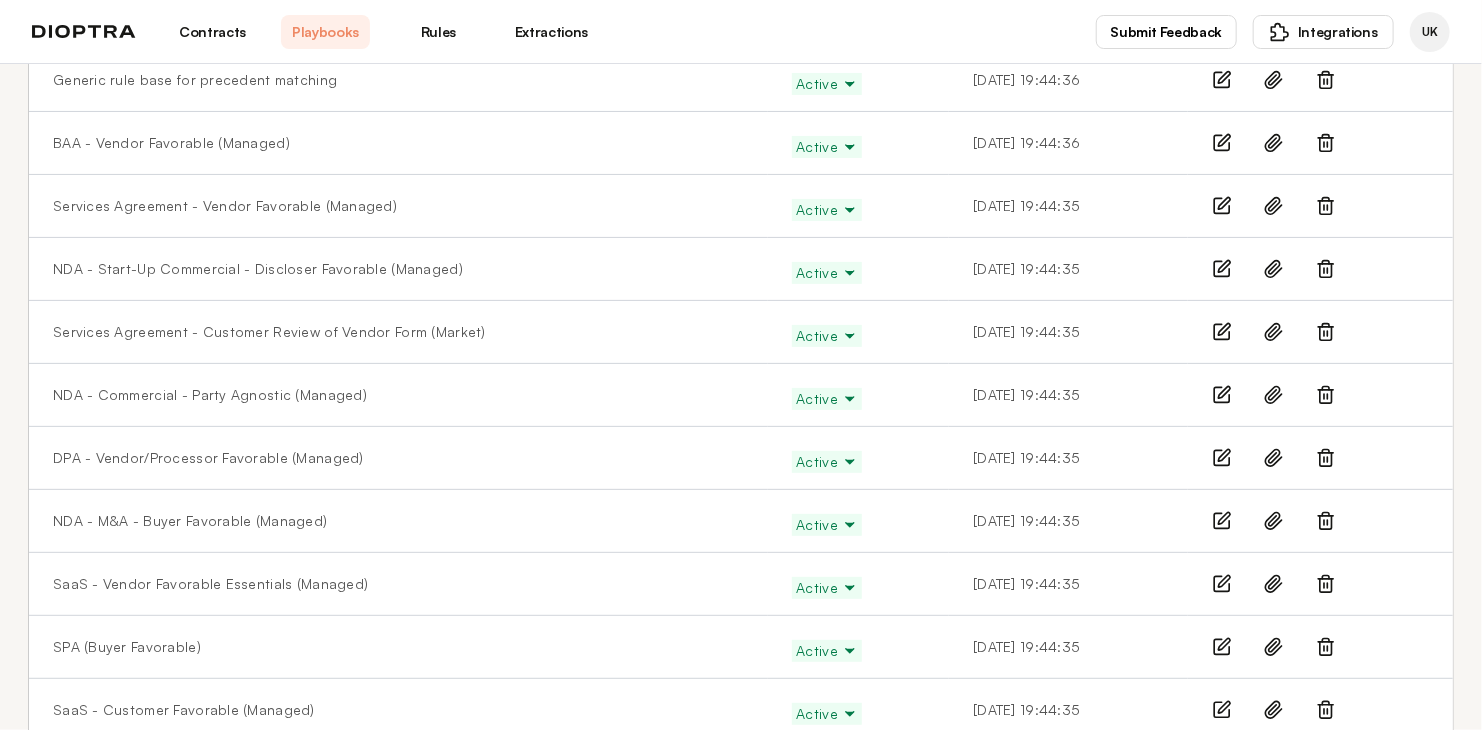 scroll, scrollTop: 0, scrollLeft: 0, axis: both 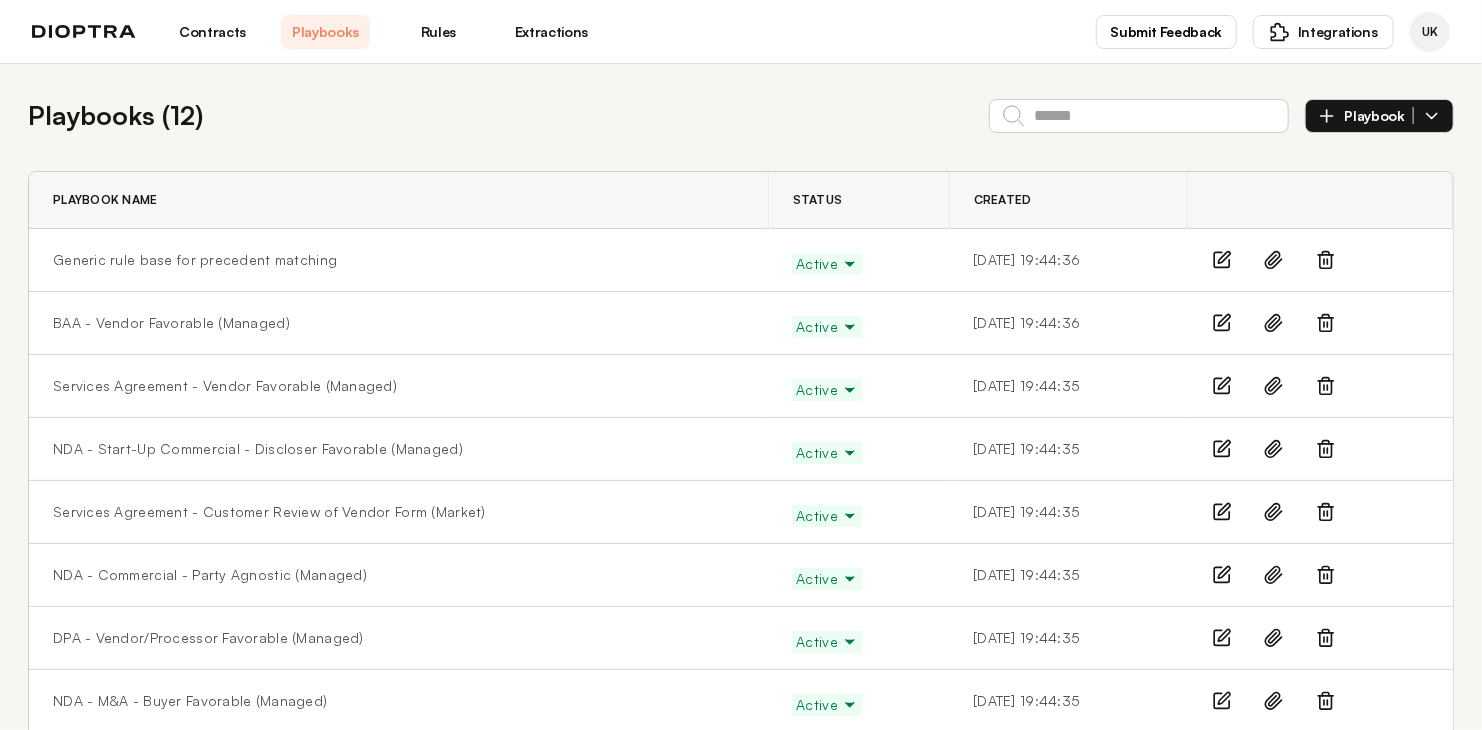click on "Rules" at bounding box center [438, 32] 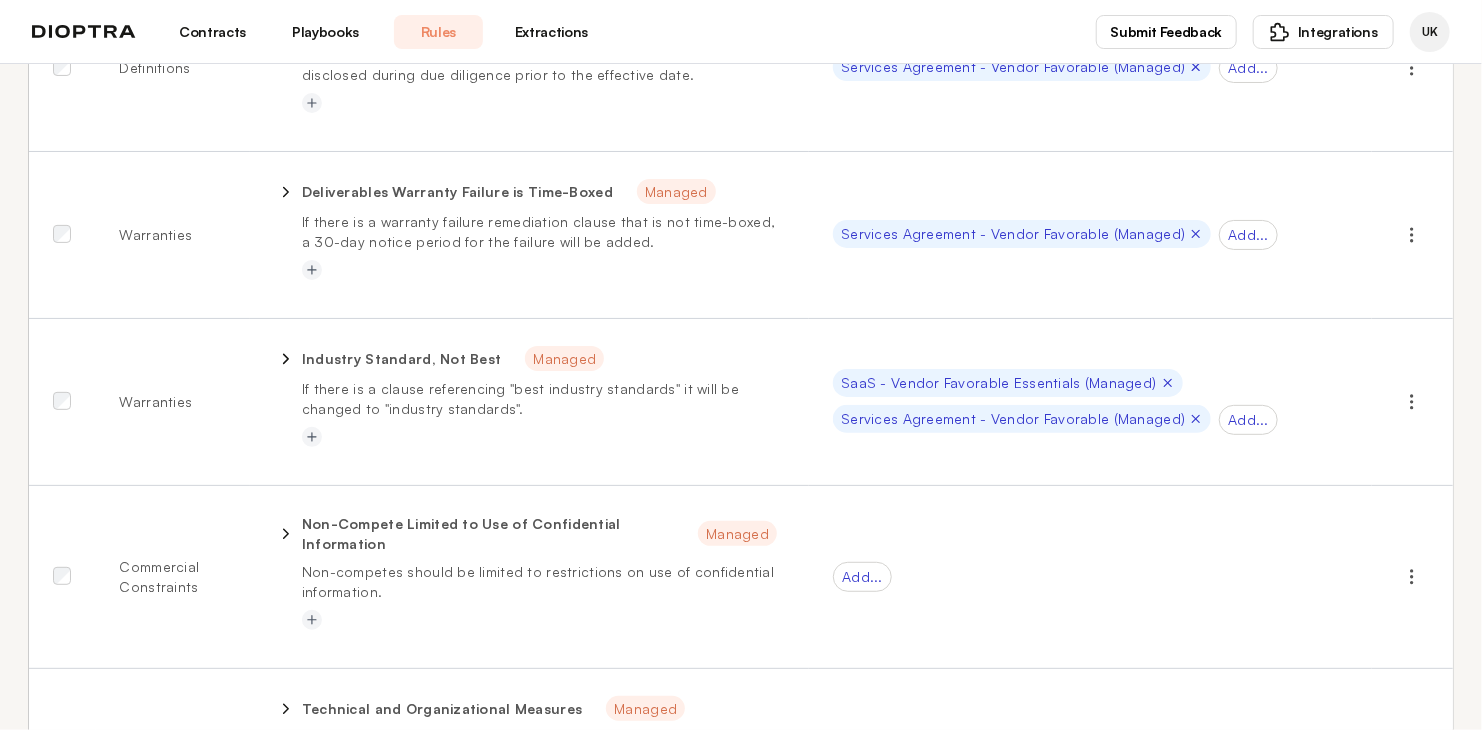 scroll, scrollTop: 0, scrollLeft: 0, axis: both 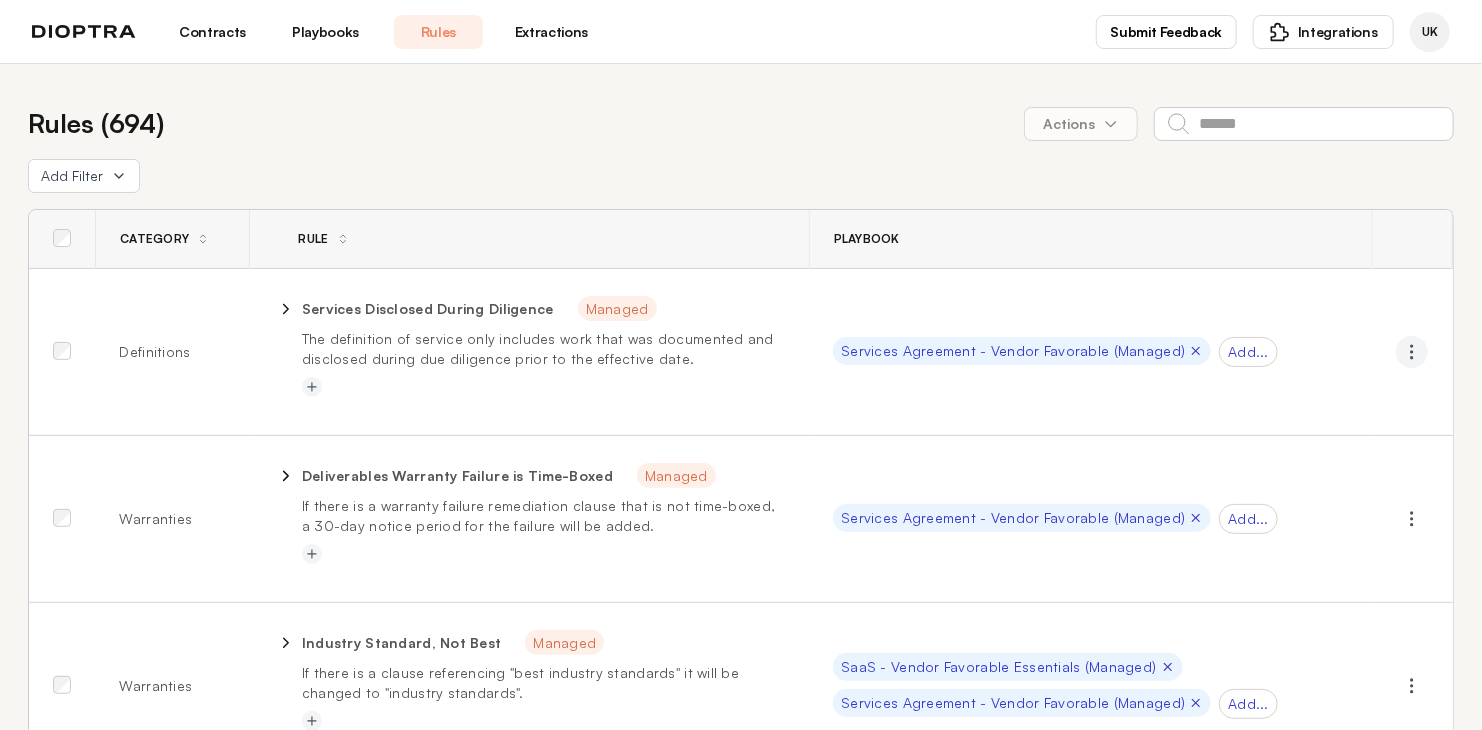 click 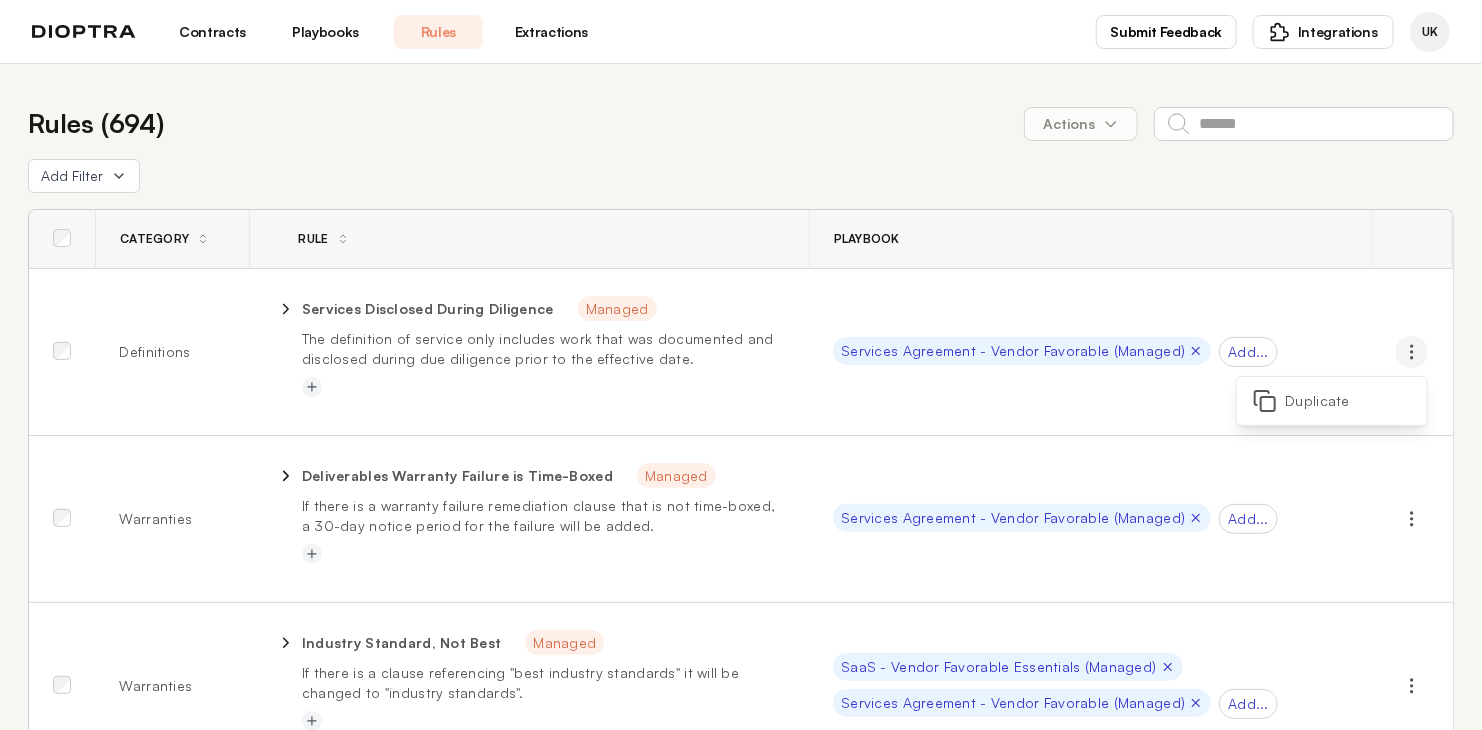 click 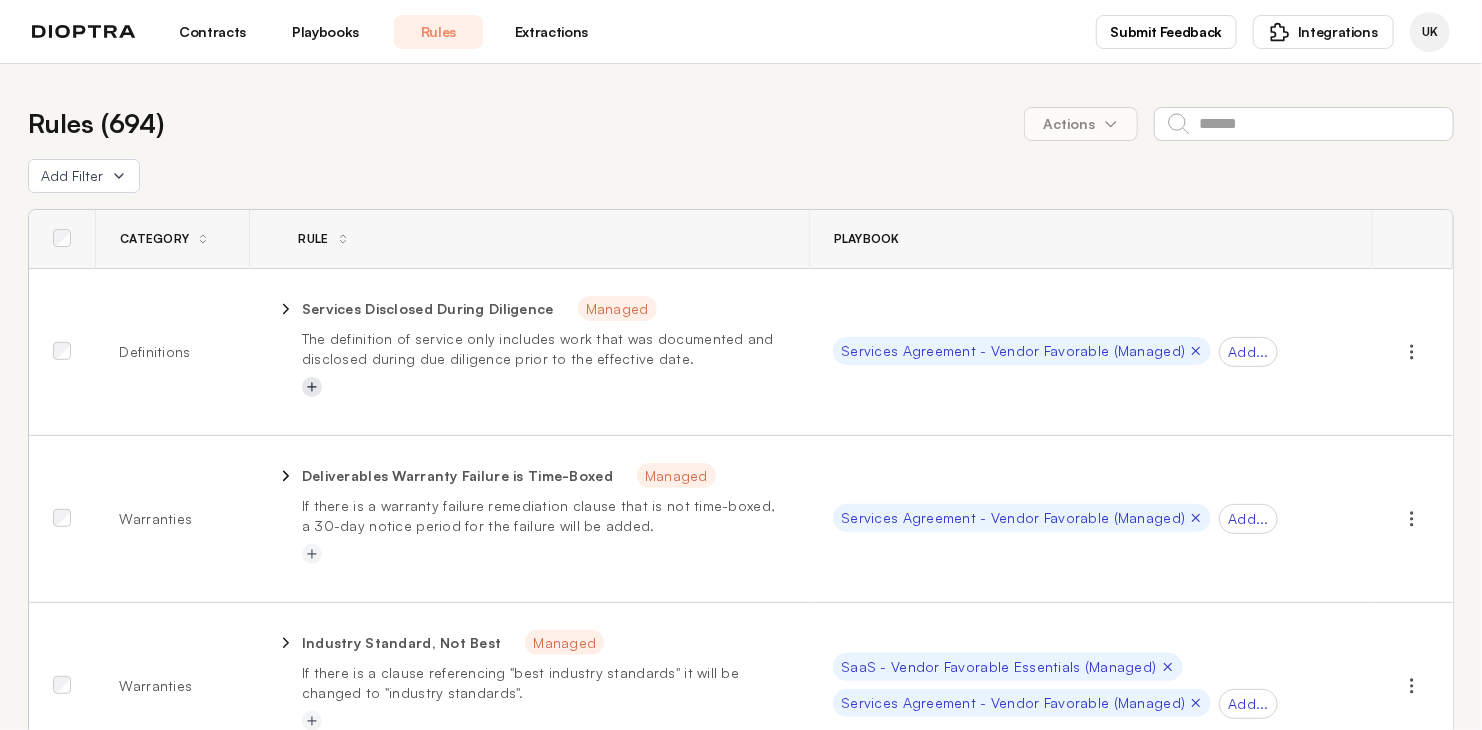click 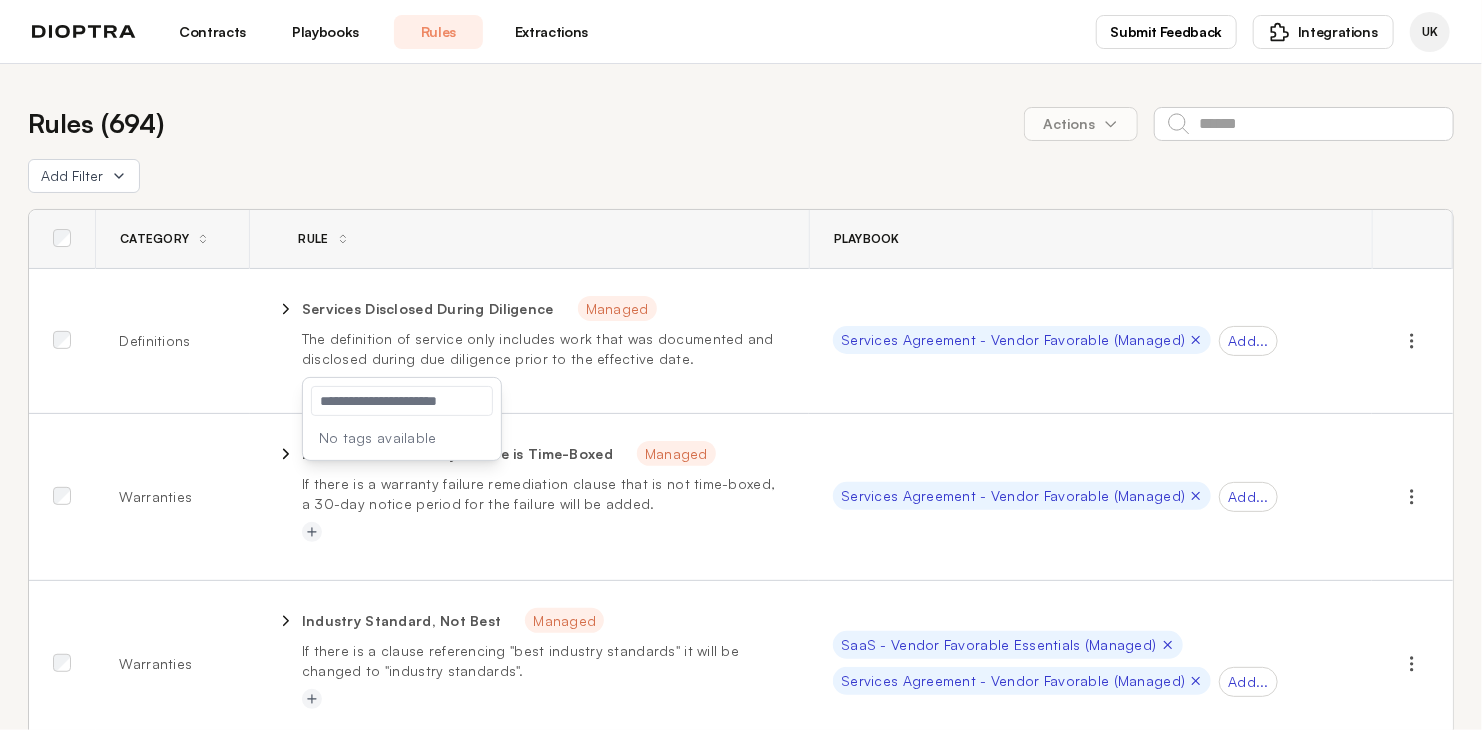 click on "**********" at bounding box center (529, 341) 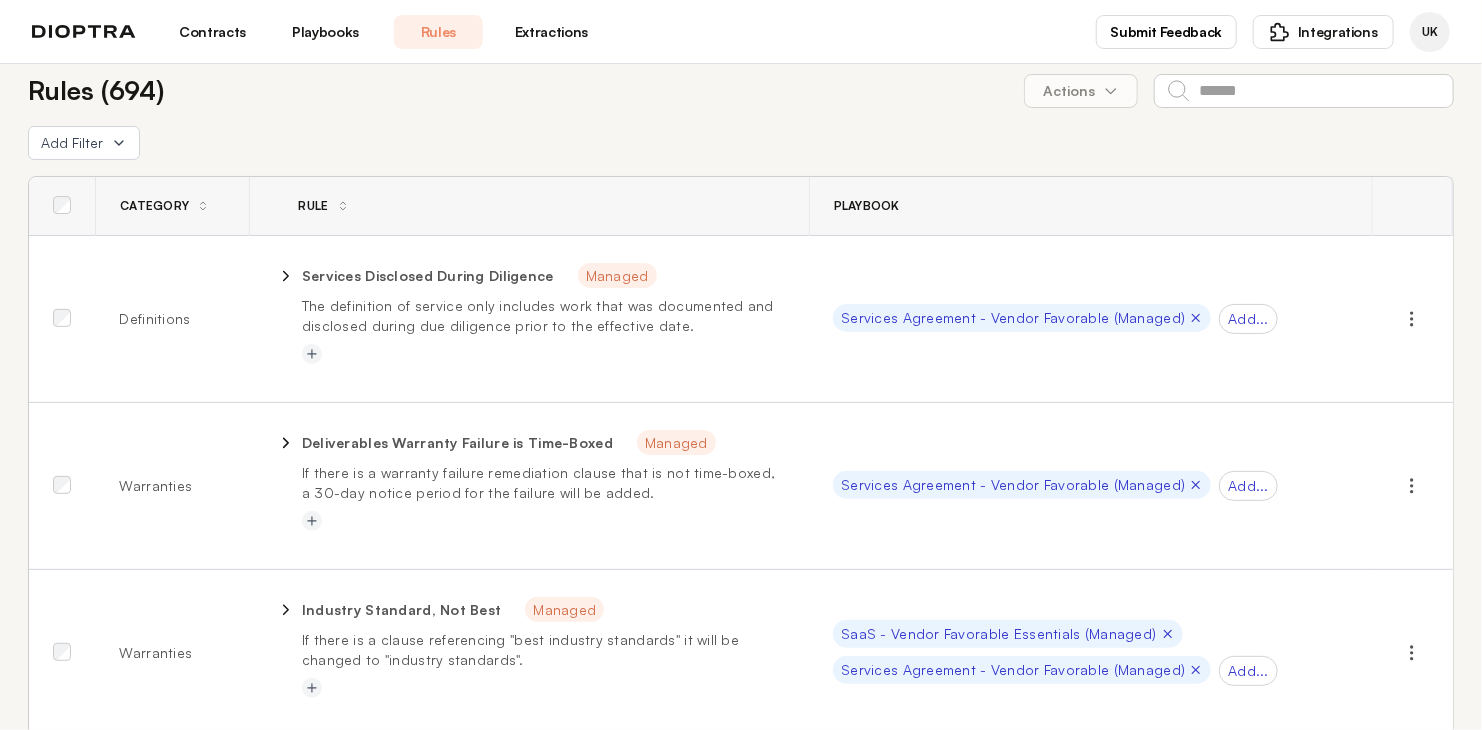 scroll, scrollTop: 0, scrollLeft: 0, axis: both 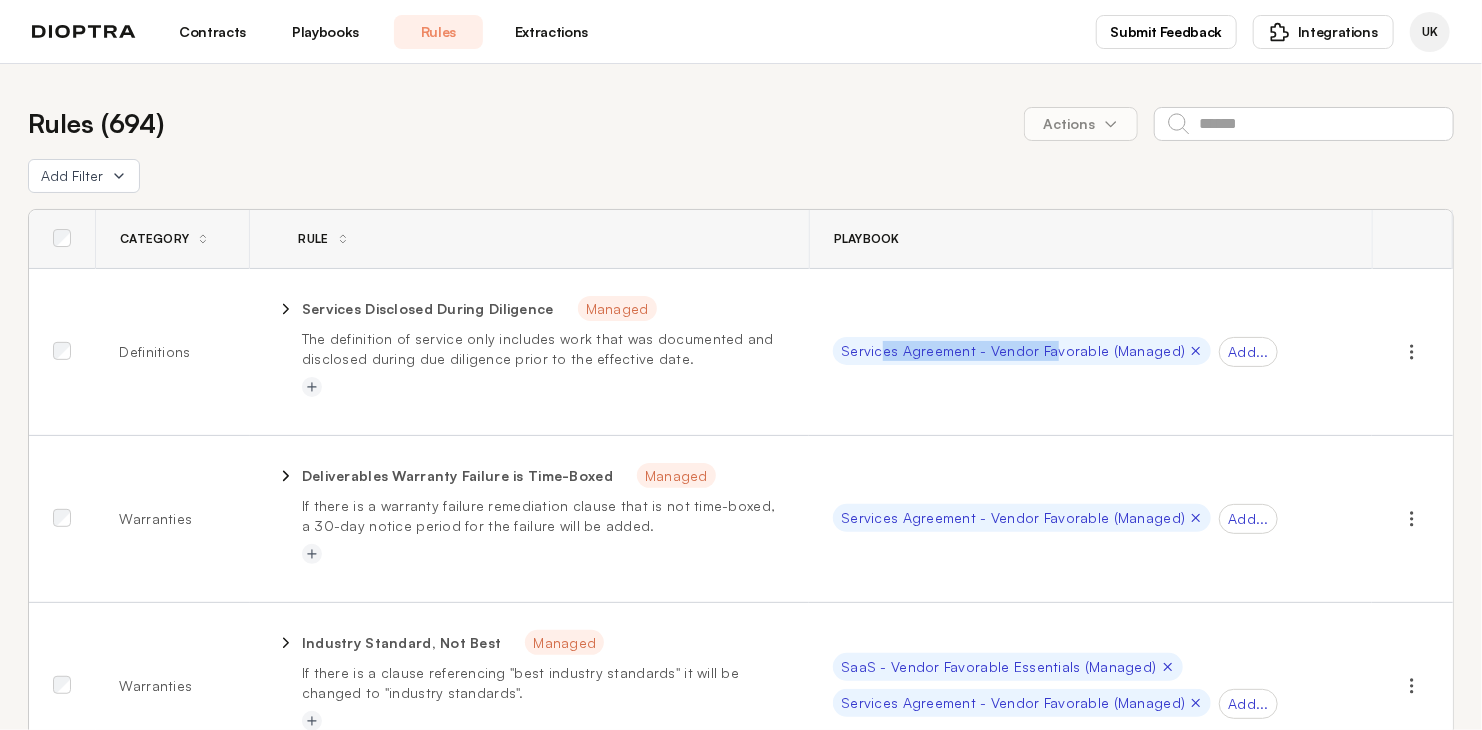 drag, startPoint x: 1044, startPoint y: 351, endPoint x: 876, endPoint y: 354, distance: 168.02678 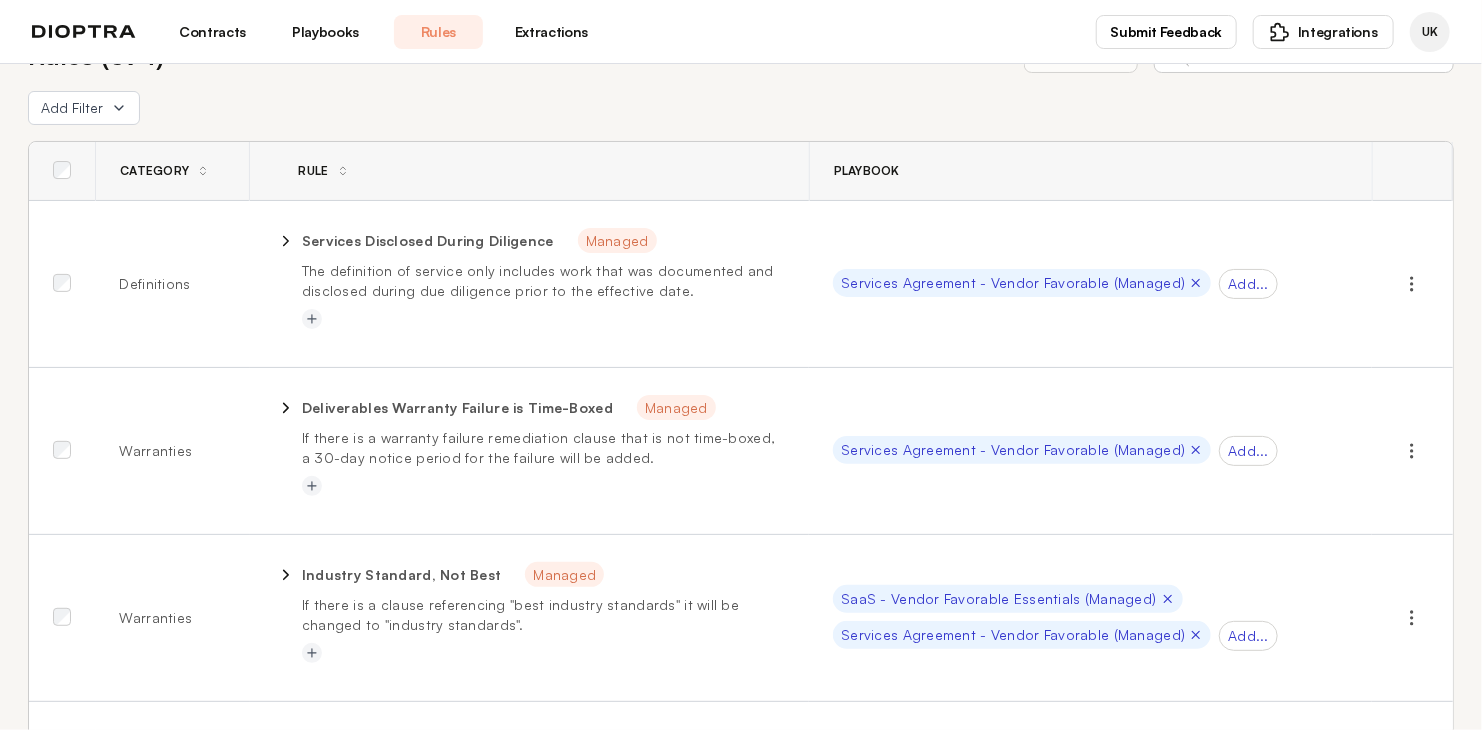 scroll, scrollTop: 0, scrollLeft: 0, axis: both 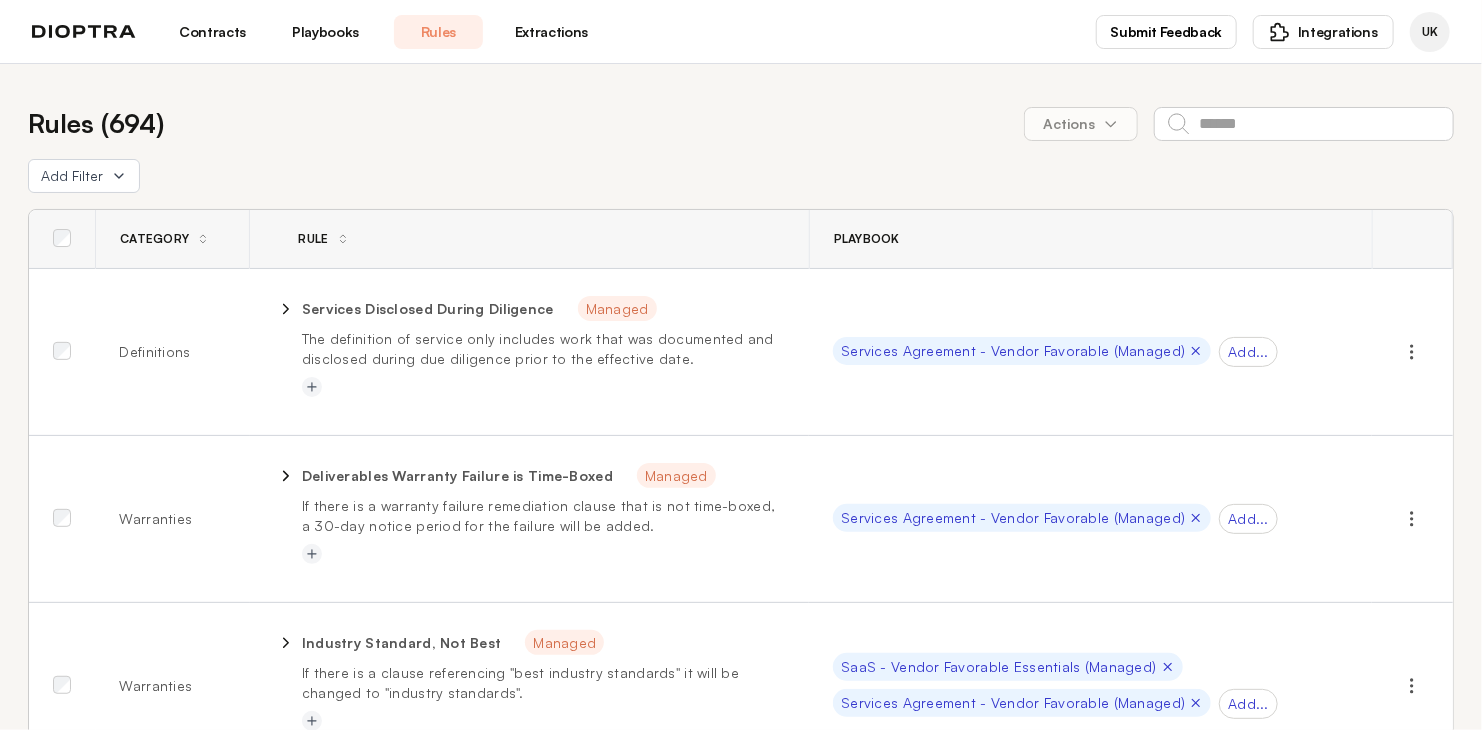 click on "Extractions" at bounding box center [551, 32] 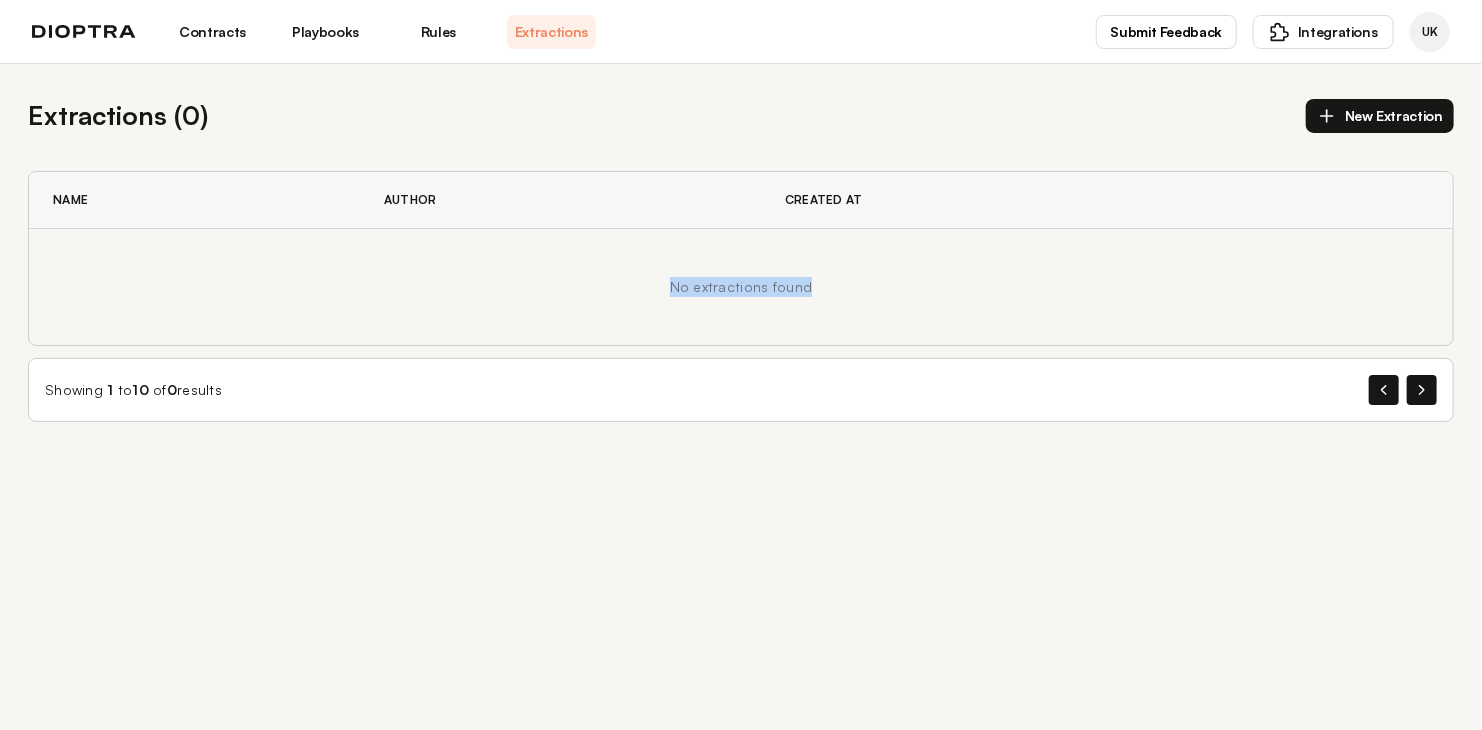 drag, startPoint x: 675, startPoint y: 281, endPoint x: 918, endPoint y: 281, distance: 243 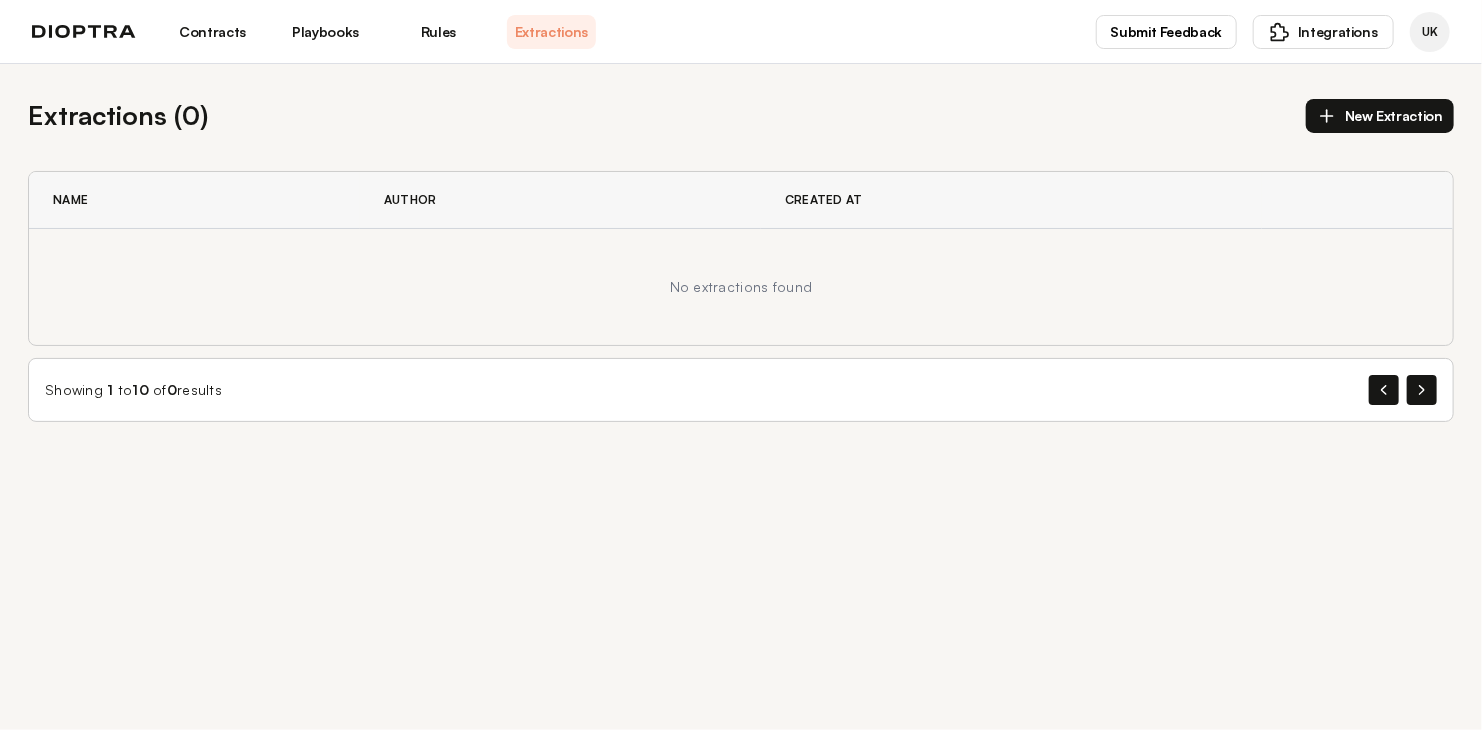 click at bounding box center (84, 32) 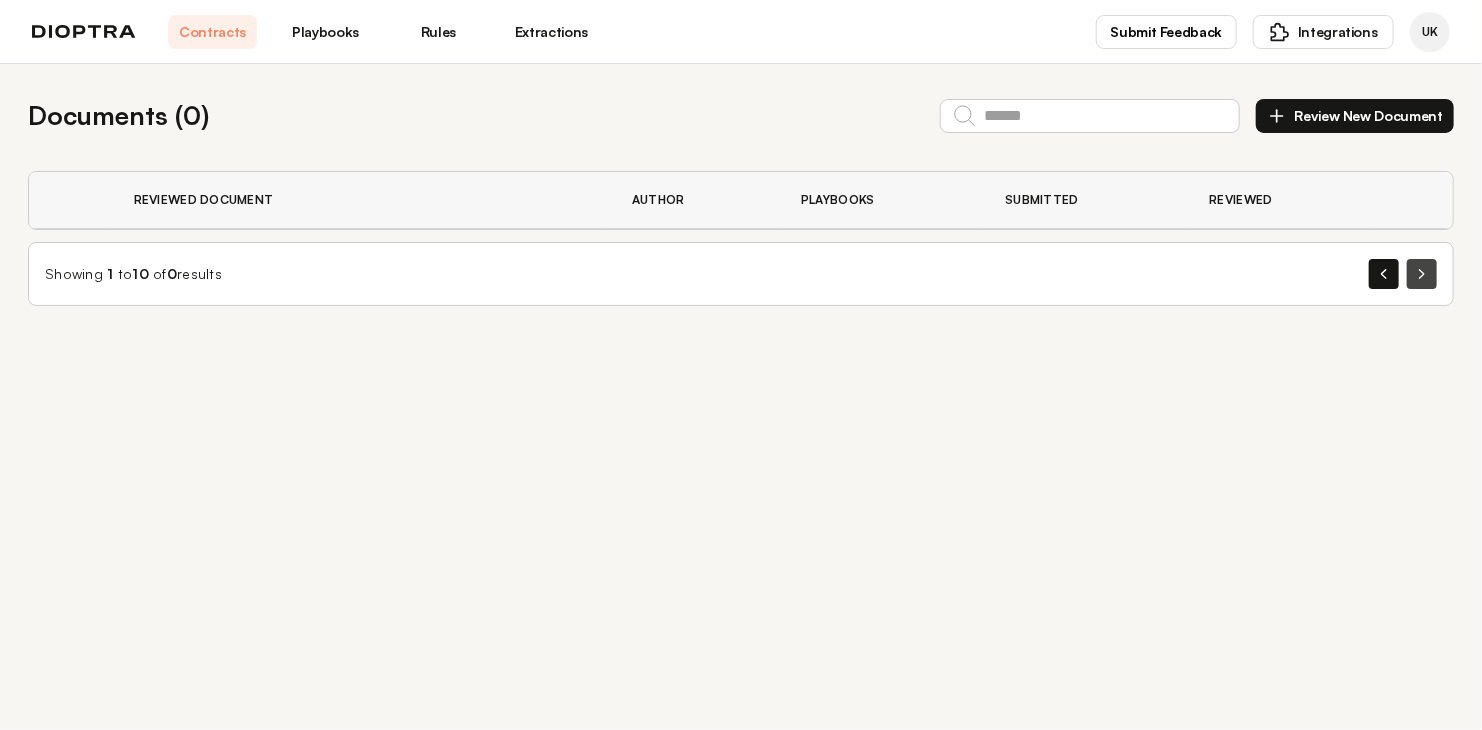 click at bounding box center [1422, 274] 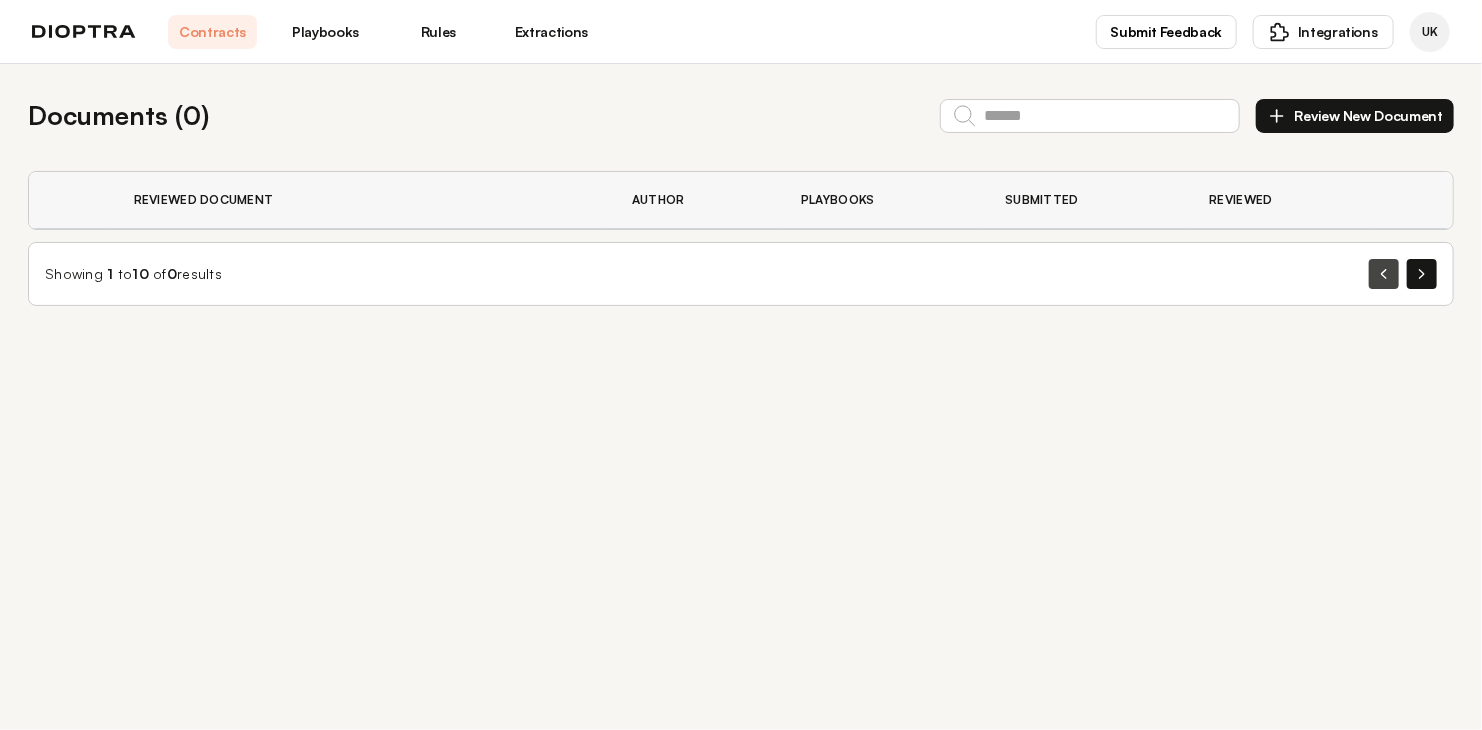 click at bounding box center [1384, 274] 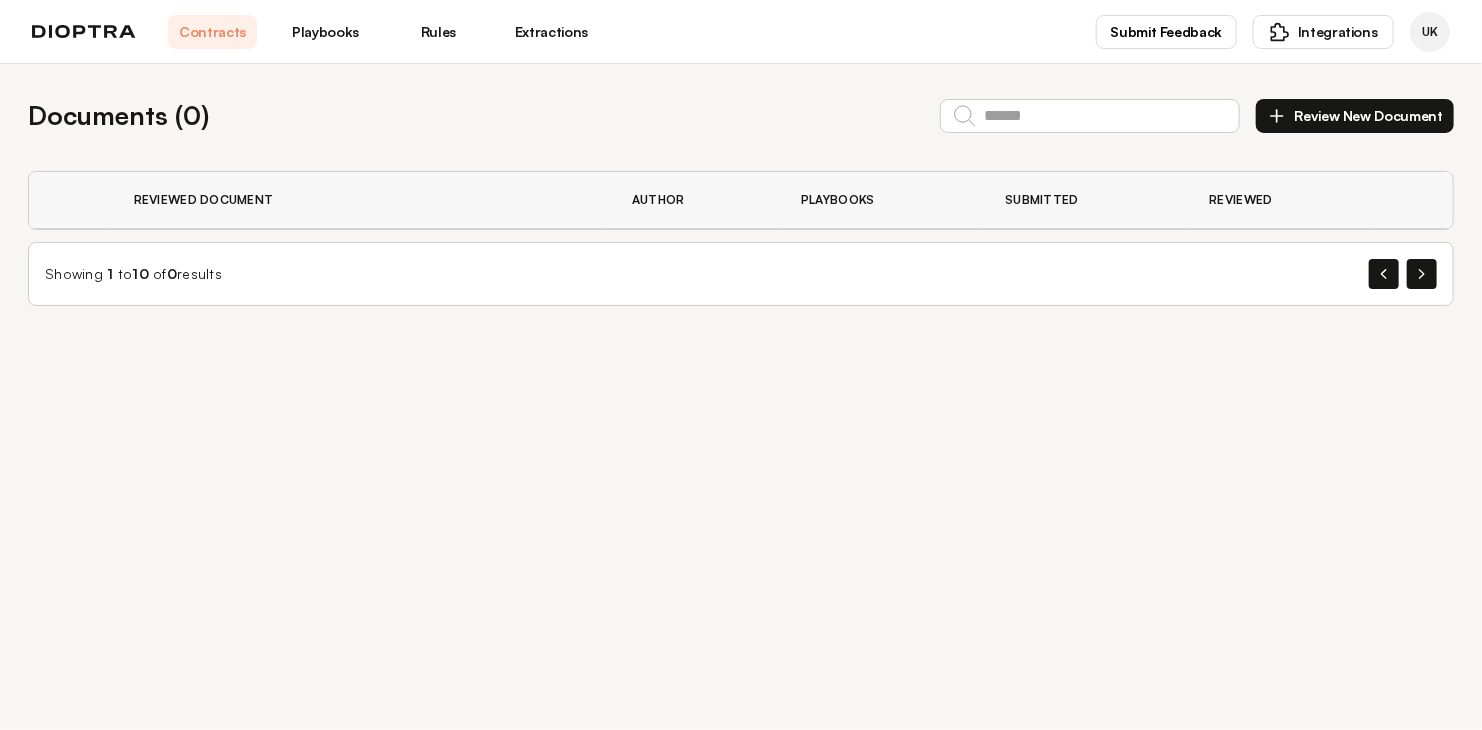 click on "Review New Document" at bounding box center [1355, 116] 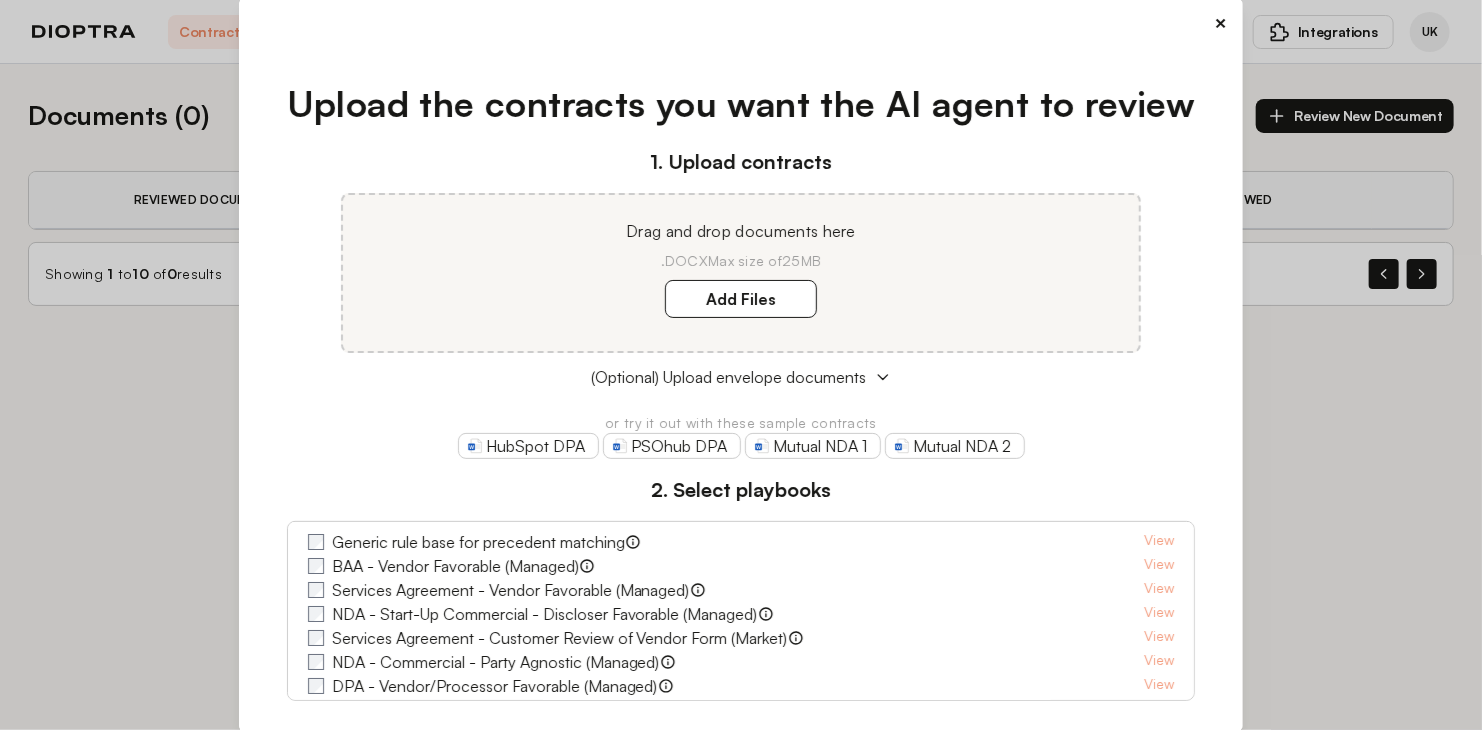 scroll, scrollTop: 0, scrollLeft: 0, axis: both 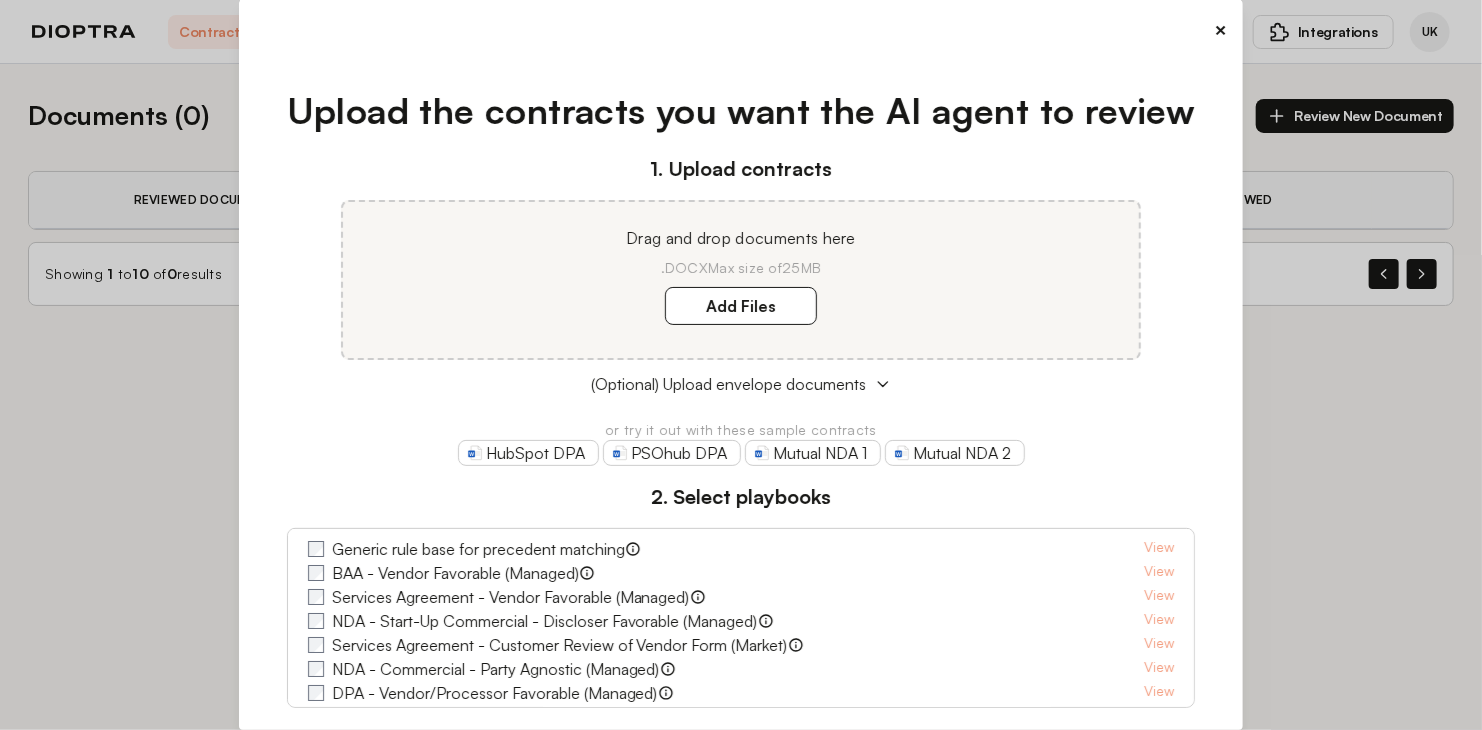 click on "×" at bounding box center (741, 30) 